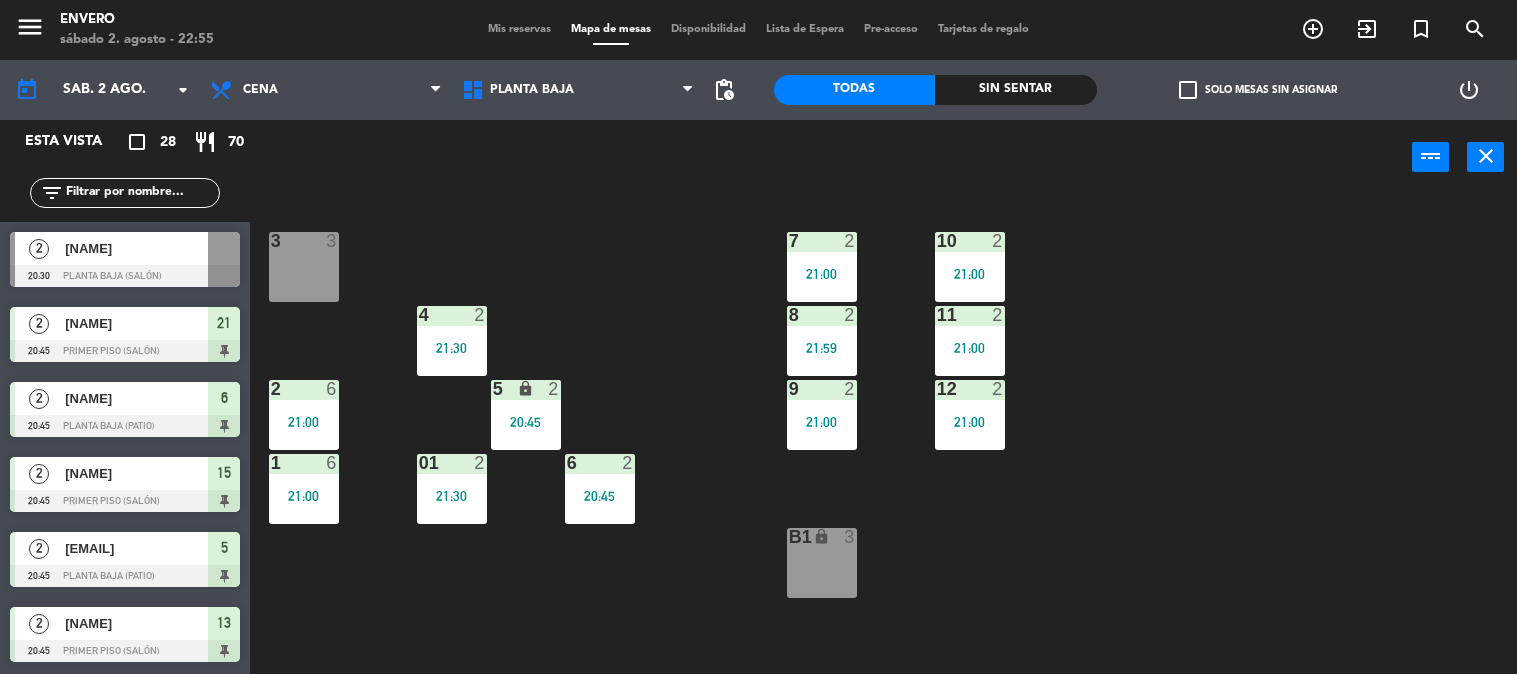scroll, scrollTop: 0, scrollLeft: 0, axis: both 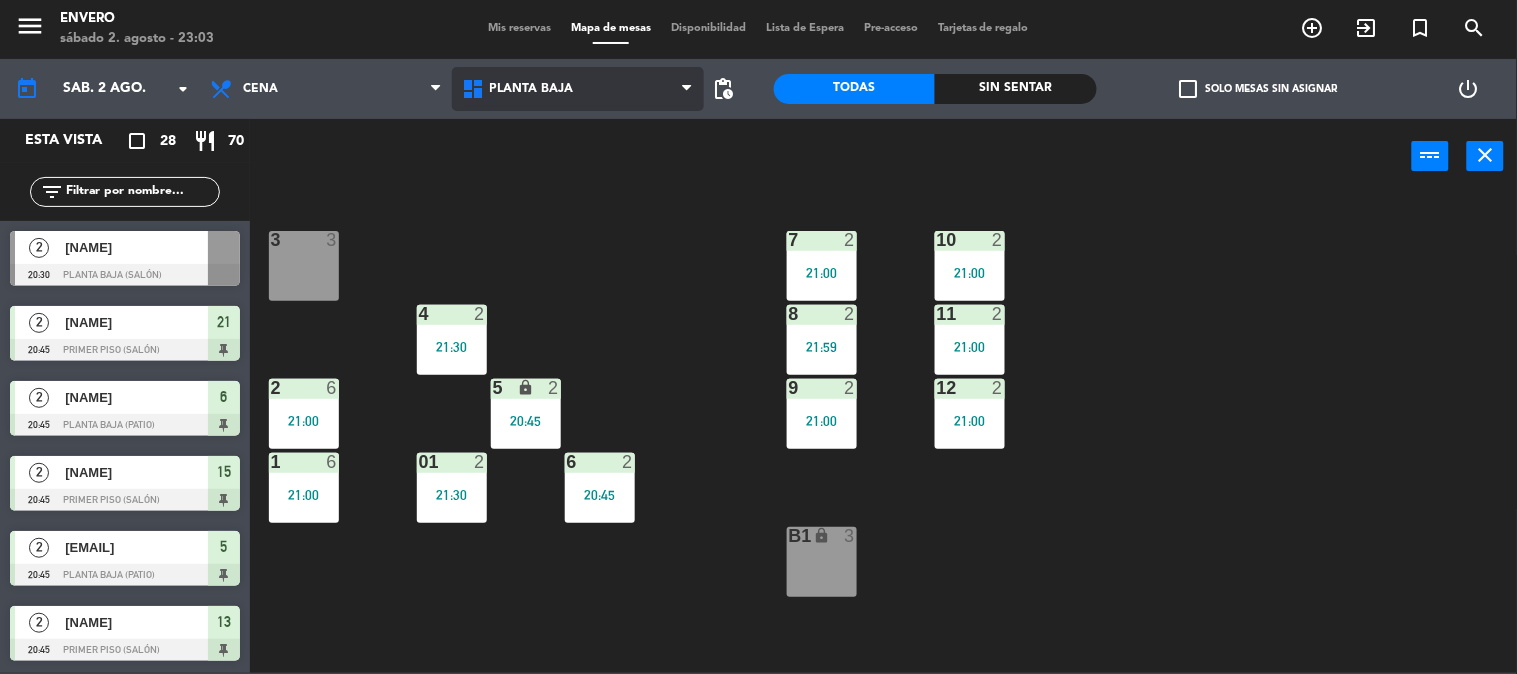click on "Planta Baja" at bounding box center [578, 89] 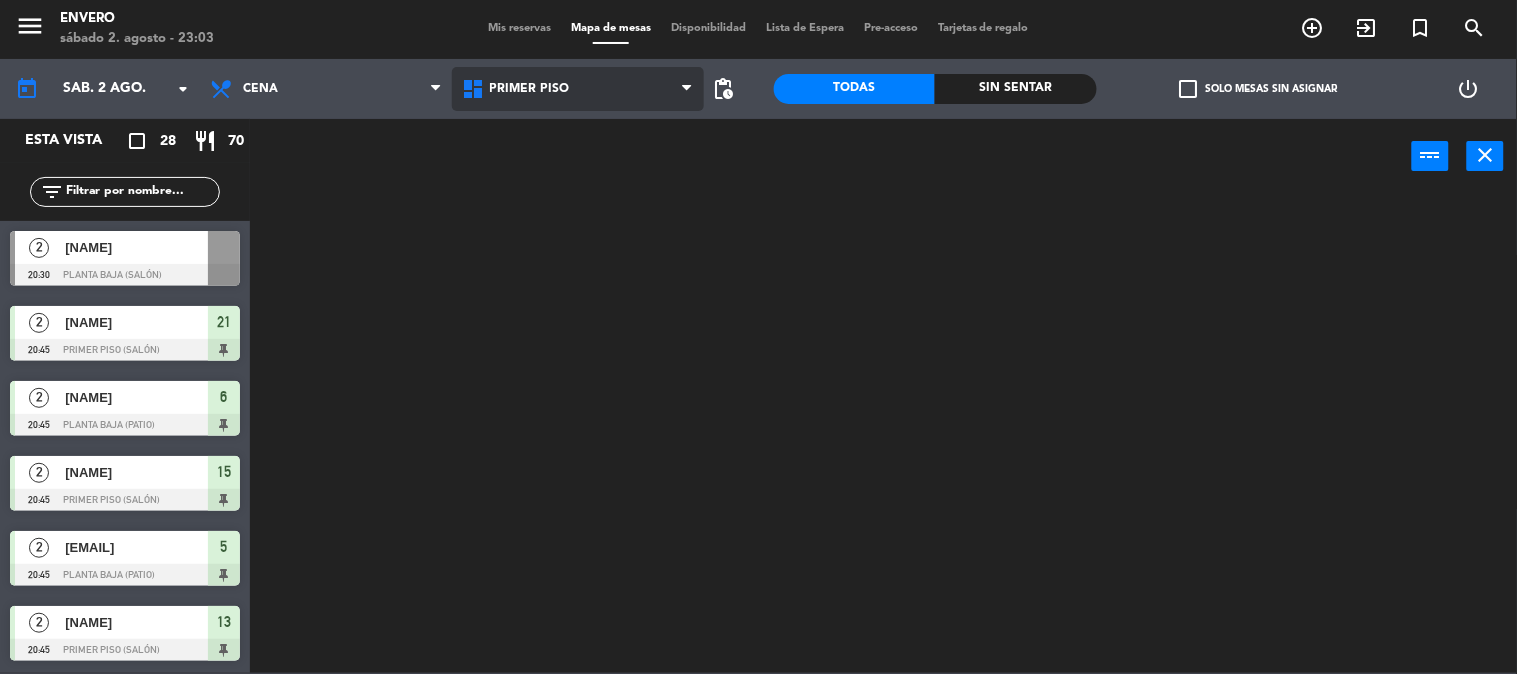 click on "menu  Envero   sábado 2. agosto - 23:03   Mis reservas   Mapa de mesas   Disponibilidad   Lista de Espera   Pre-acceso   Tarjetas de regalo  add_circle_outline exit_to_app turned_in_not search today    sáb. 2 ago. arrow_drop_down  Almuerzo  Cena  Cena  Almuerzo  Cena  Planta Baja   Primer Piso   Terraza   Primer Piso   Planta Baja   Primer Piso   Terraza  pending_actions  Todas  Sin sentar  check_box_outline_blank   Solo mesas sin asignar   power_settings_new   Esta vista   crop_square  28  restaurant  70 filter_list  2   [NAME]   20:30   Planta Baja (Salón)   2   [NAME]   20:45   Primer piso (Salón)  21  2   [NAME]   20:45   Planta Baja (Patio)  6  2   [NAME]   20:45   Primer piso (Salón)  15  2   [EMAIL]   20:45   Planta Baja (Patio)  5  2   [NAME]   20:45   Primer piso (Salón)  13  2   [NAME]   20:45   Planta Baja (Patio)   2   [NAME]   21:00   Planta Baja (Salón)  9  5   [NAME]   21:00   Primer piso (Salón)  20  2  10 1" 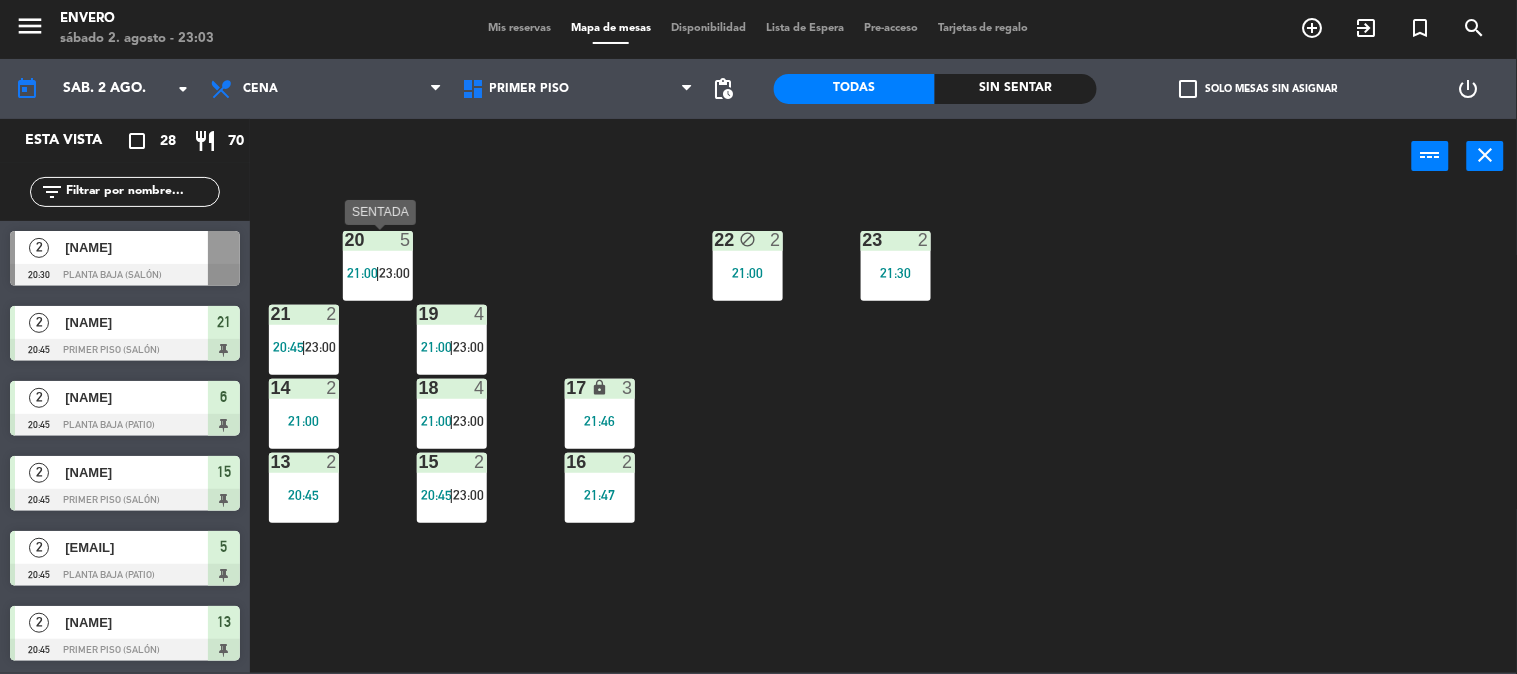 click on "20  5   21:00    |    23:00" at bounding box center [378, 266] 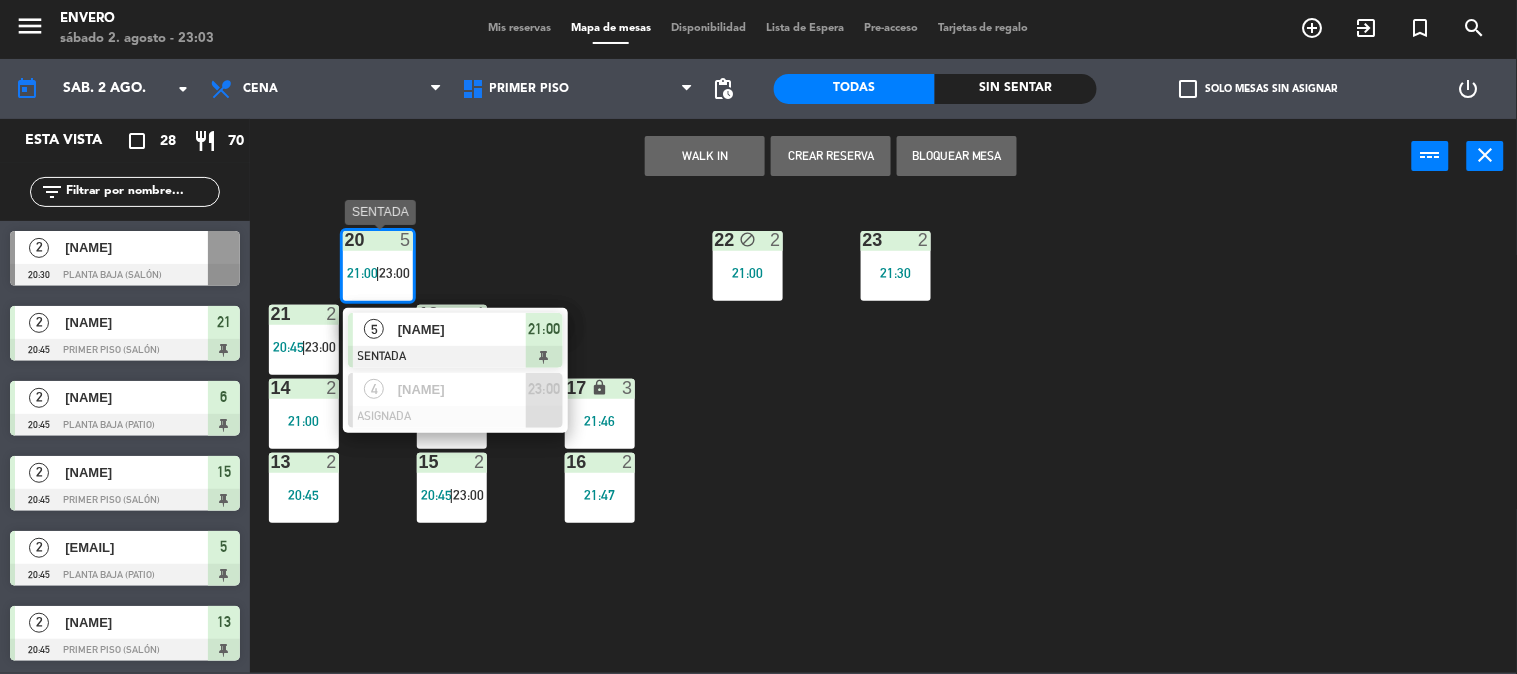 click on "[NAME]" at bounding box center (462, 329) 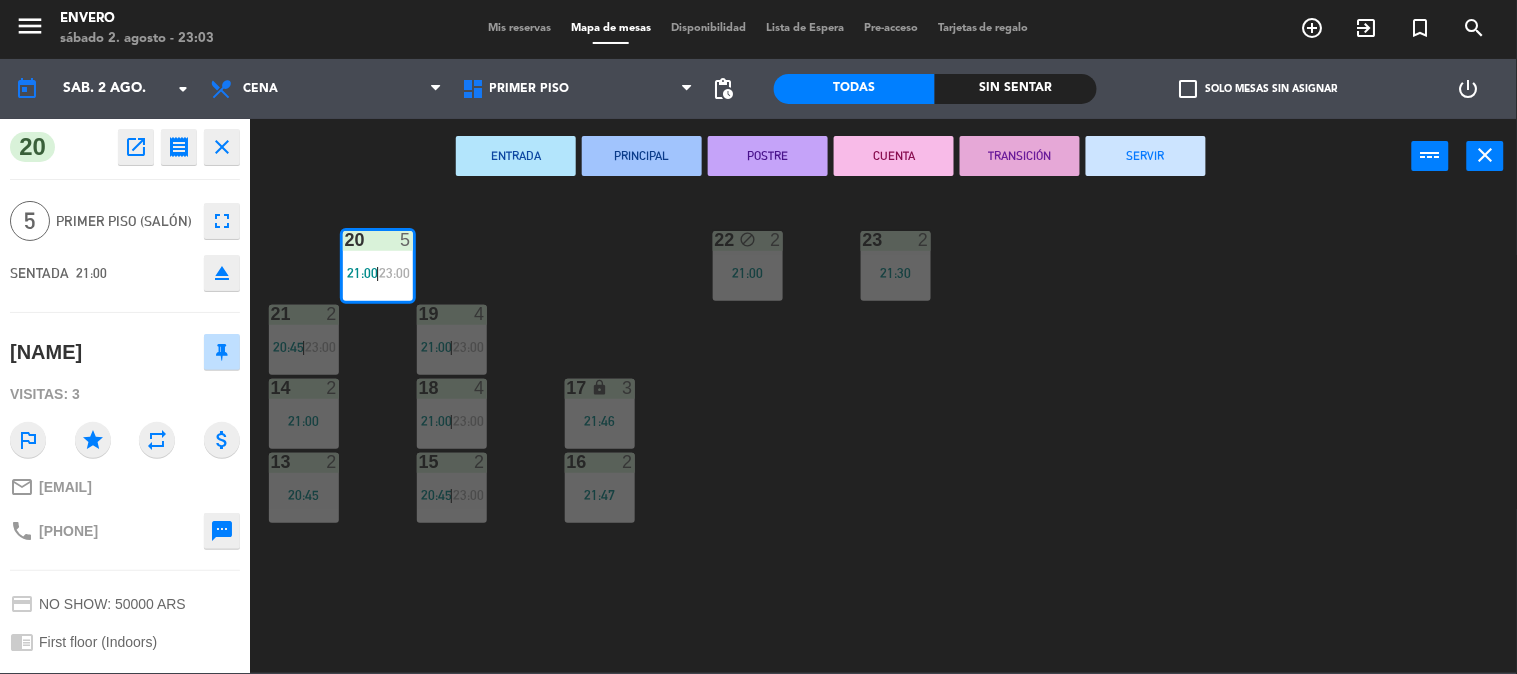 click on "SERVIR" at bounding box center [1146, 156] 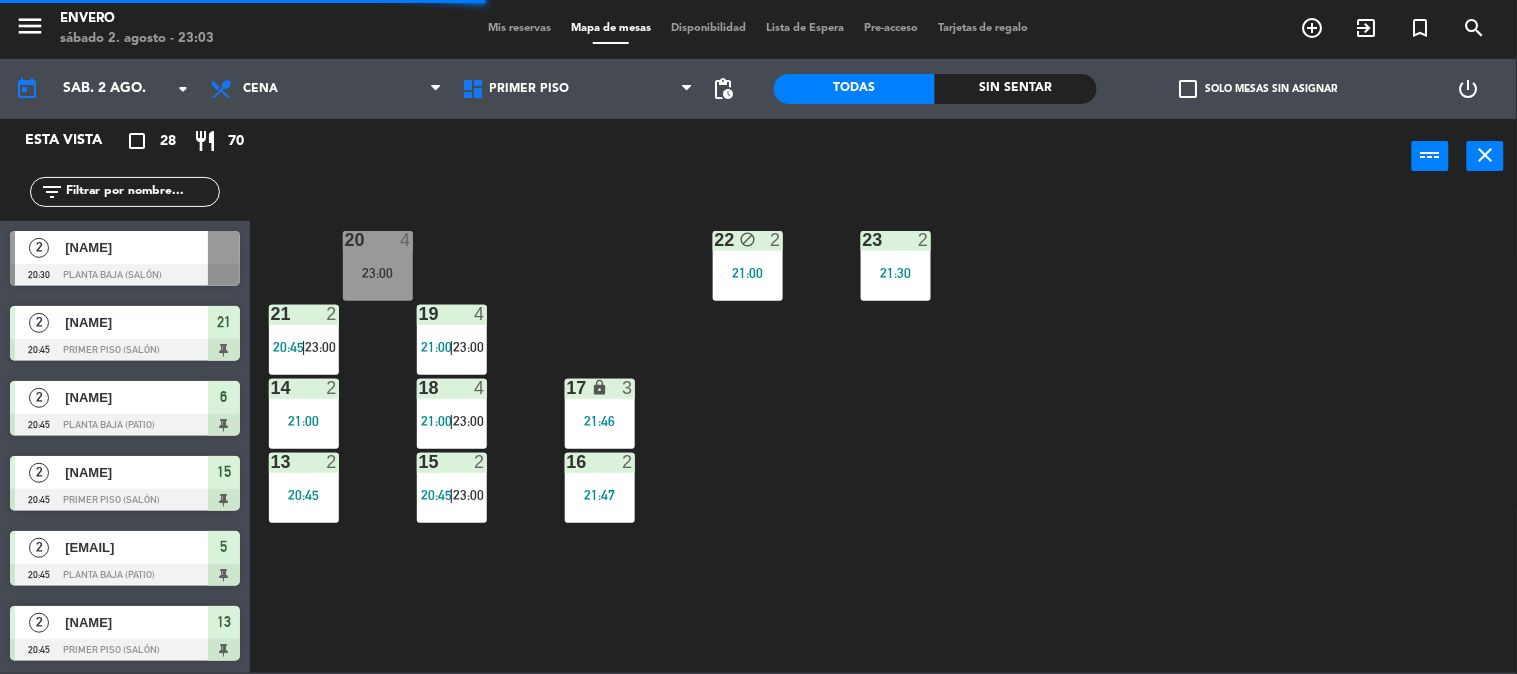 click on "23:00" at bounding box center [378, 273] 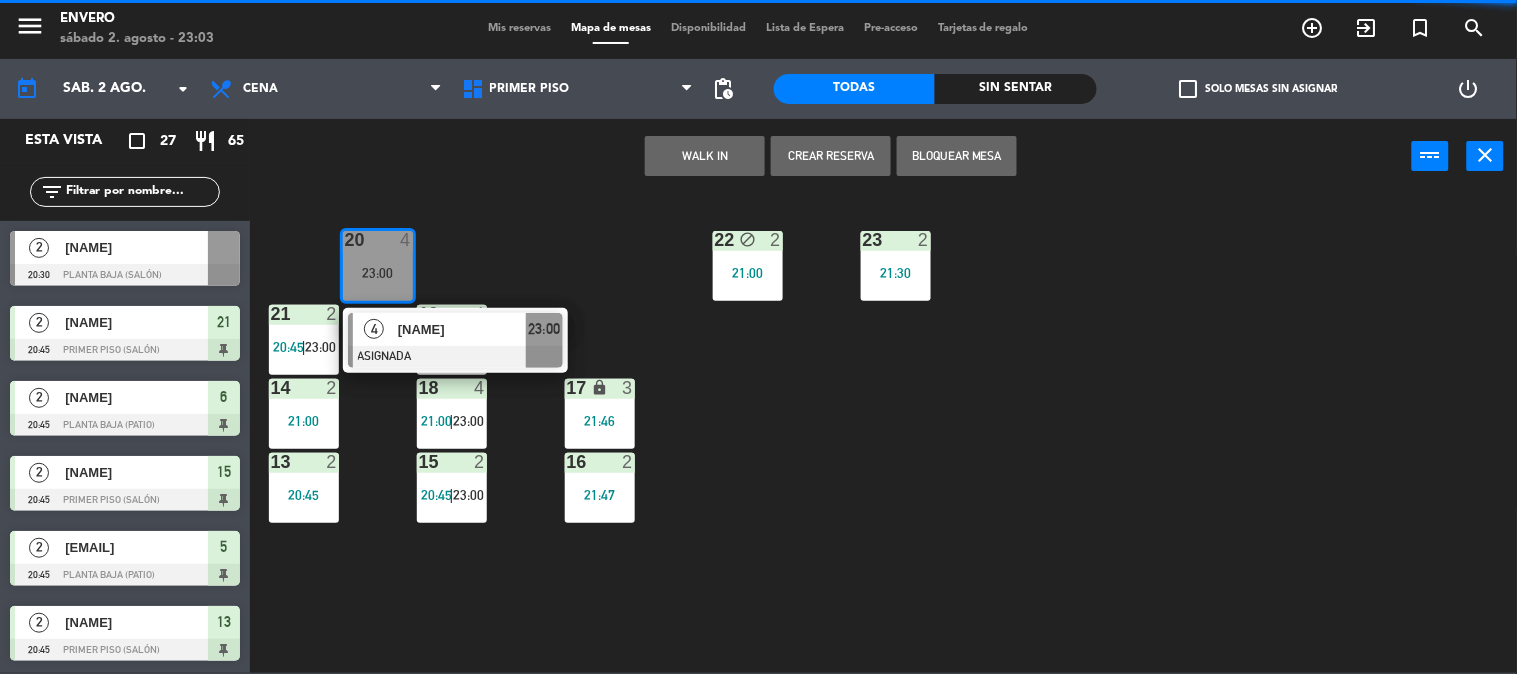 click on "20  4   23:00   4   [NAME]   ASIGNADA  23:00 22 block  2   21:00  23  2   21:30  21  2   20:45    |    23:00     19  4   21:00    |    23:00     14  2   21:00  18  4   21:00    |    23:00     17 lock  3   21:46  13  2   20:45  15  2   20:45    |    23:00     16  2   21:47" 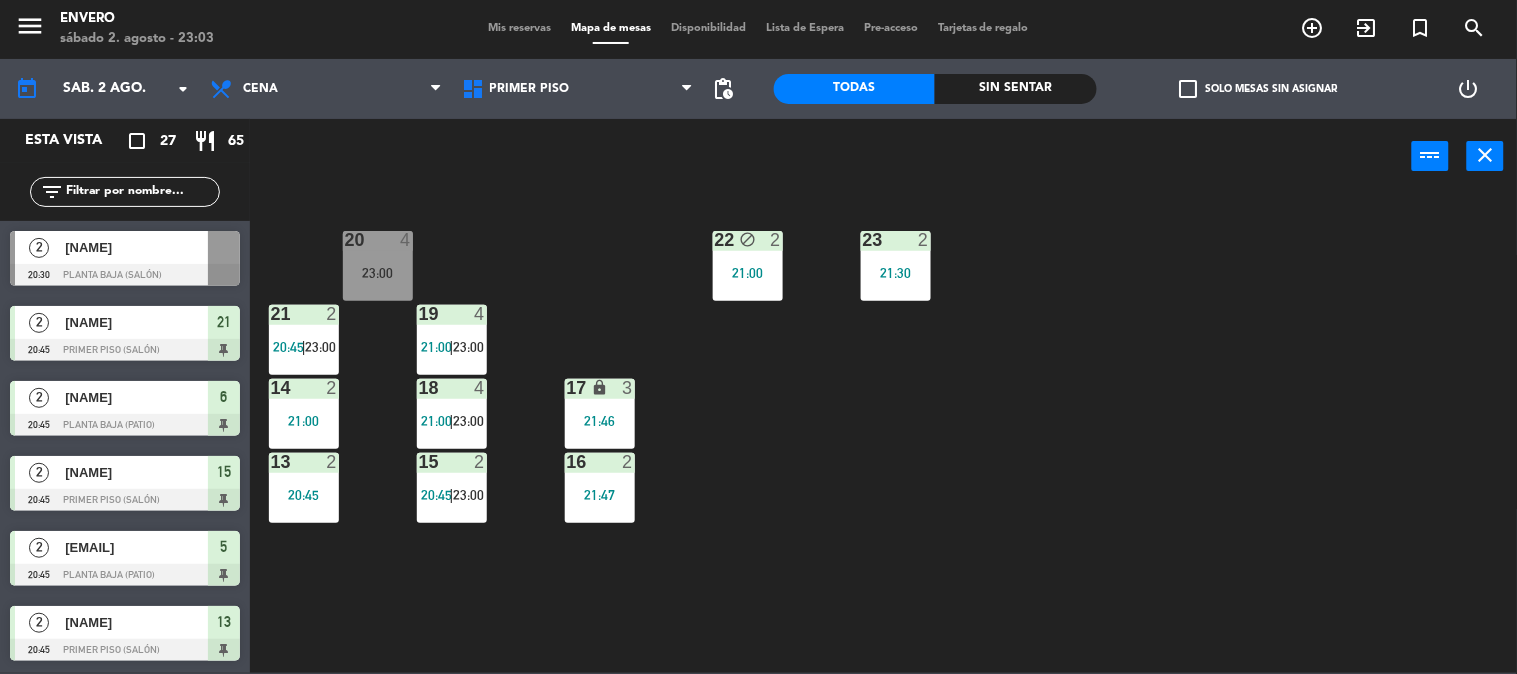 click on "Mis reservas   Mapa de mesas   Disponibilidad   Lista de Espera   Pre-acceso   Tarjetas de regalo" at bounding box center [758, 29] 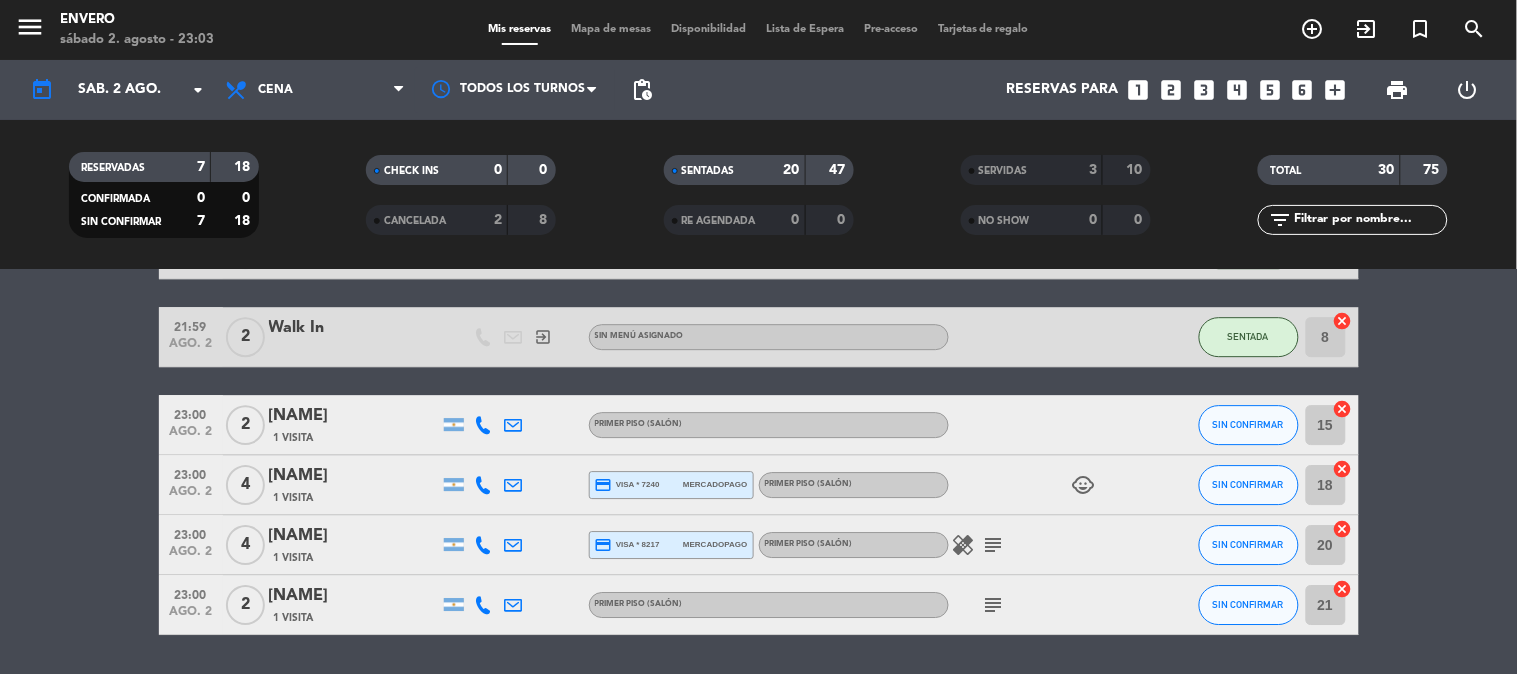 scroll, scrollTop: 1603, scrollLeft: 0, axis: vertical 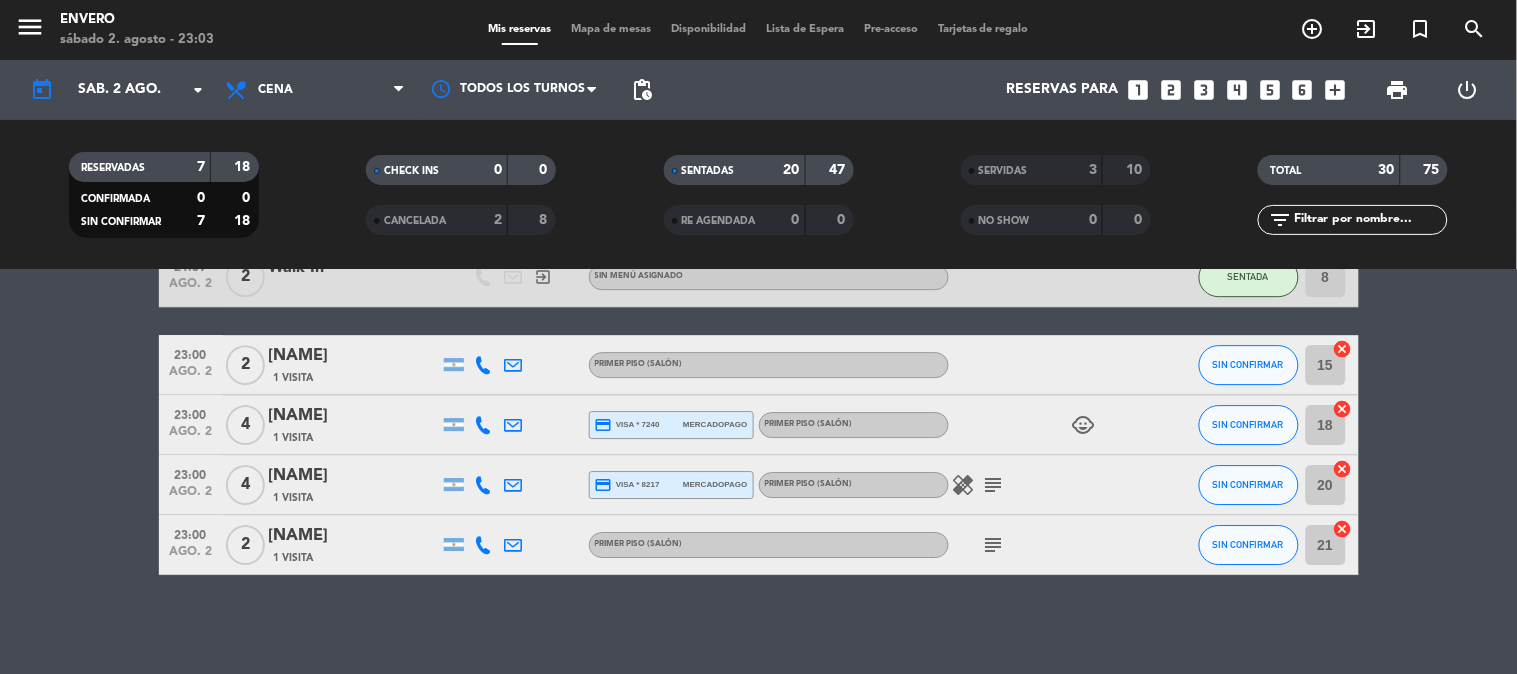 click on "Mapa de mesas" at bounding box center [611, 29] 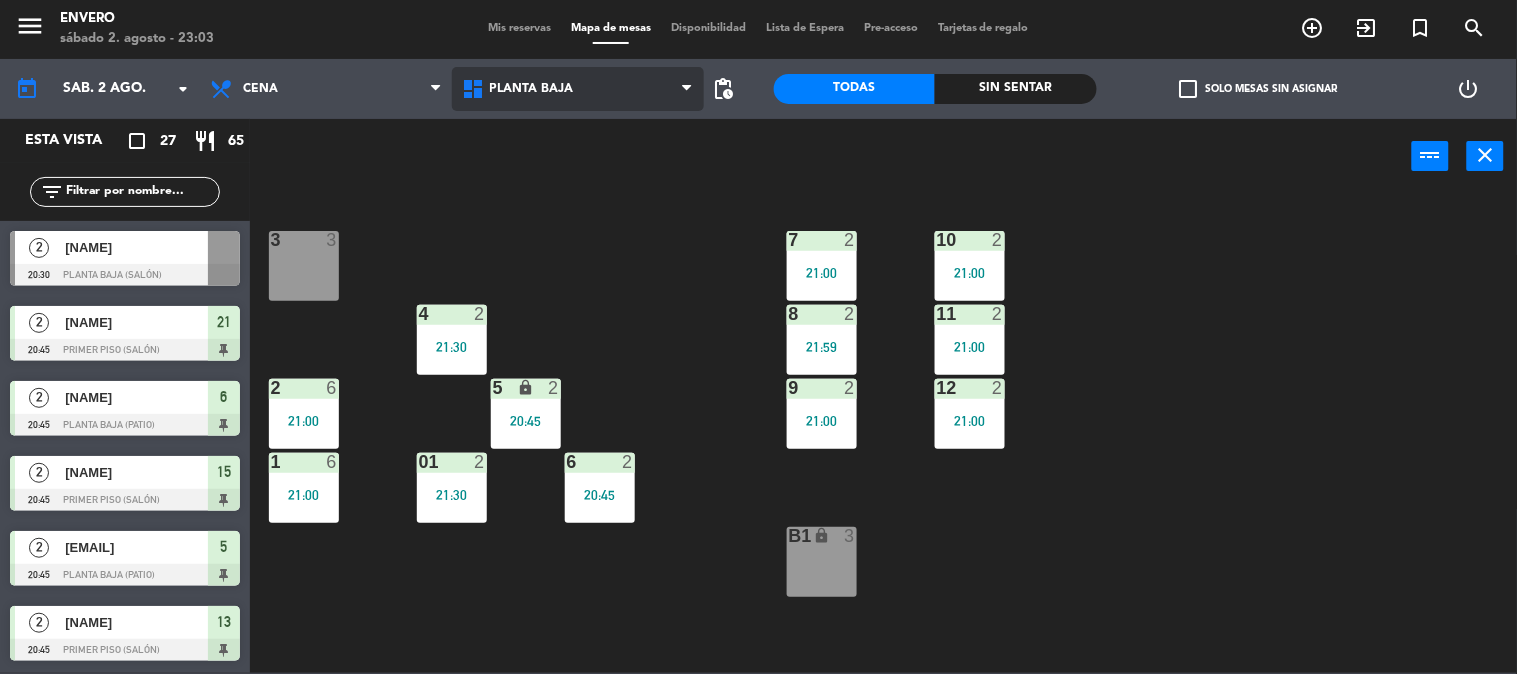 click on "Planta Baja" at bounding box center (578, 89) 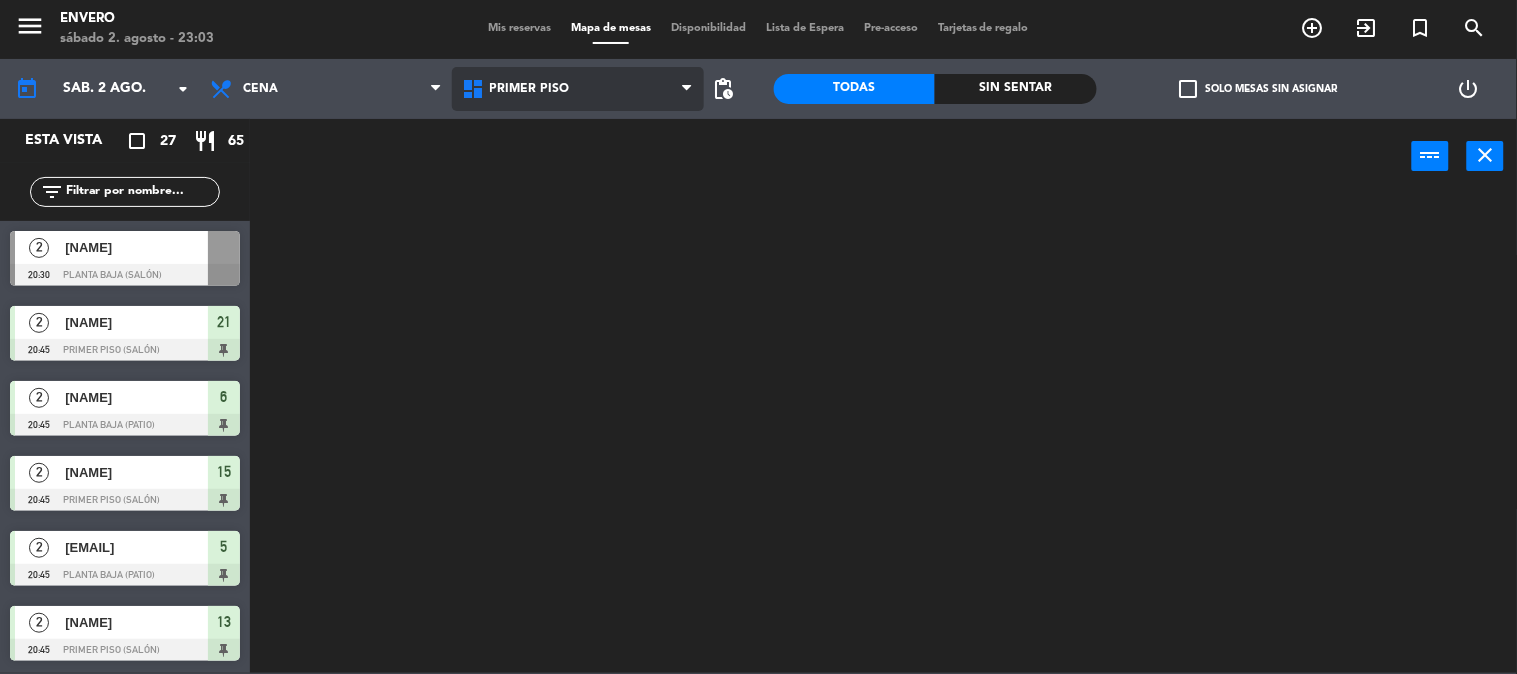 click on "menu  Envero   sábado 2. agosto - 23:03   Mis reservas   Mapa de mesas   Disponibilidad   Lista de Espera   Pre-acceso   Tarjetas de regalo  add_circle_outline exit_to_app turned_in_not search today    sáb. 2 ago. arrow_drop_down  Almuerzo  Cena  Cena  Almuerzo  Cena  Planta Baja   Primer Piso   Terraza   Primer Piso   Planta Baja   Primer Piso   Terraza  pending_actions  Todas  Sin sentar  check_box_outline_blank   Solo mesas sin asignar   power_settings_new   Esta vista   crop_square  27  restaurant  65 filter_list  2   [NAME]   20:30   Planta Baja (Salón)   2   [NAME]   20:45   Primer piso (Salón)  21  2   [NAME]   20:45   Planta Baja (Patio)  6  2   [NAME]   20:45   Primer piso (Salón)  15  2   [EMAIL]   20:45   Planta Baja (Patio)  5  2   [NAME]   20:45   Primer piso (Salón)  13  2   [NAME]   20:45   Planta Baja (Patio)   2   [NAME]   21:00   Planta Baja (Salón)  9  2   [NAME]   21:00   Planta Baja (Salón)  10  2  6" 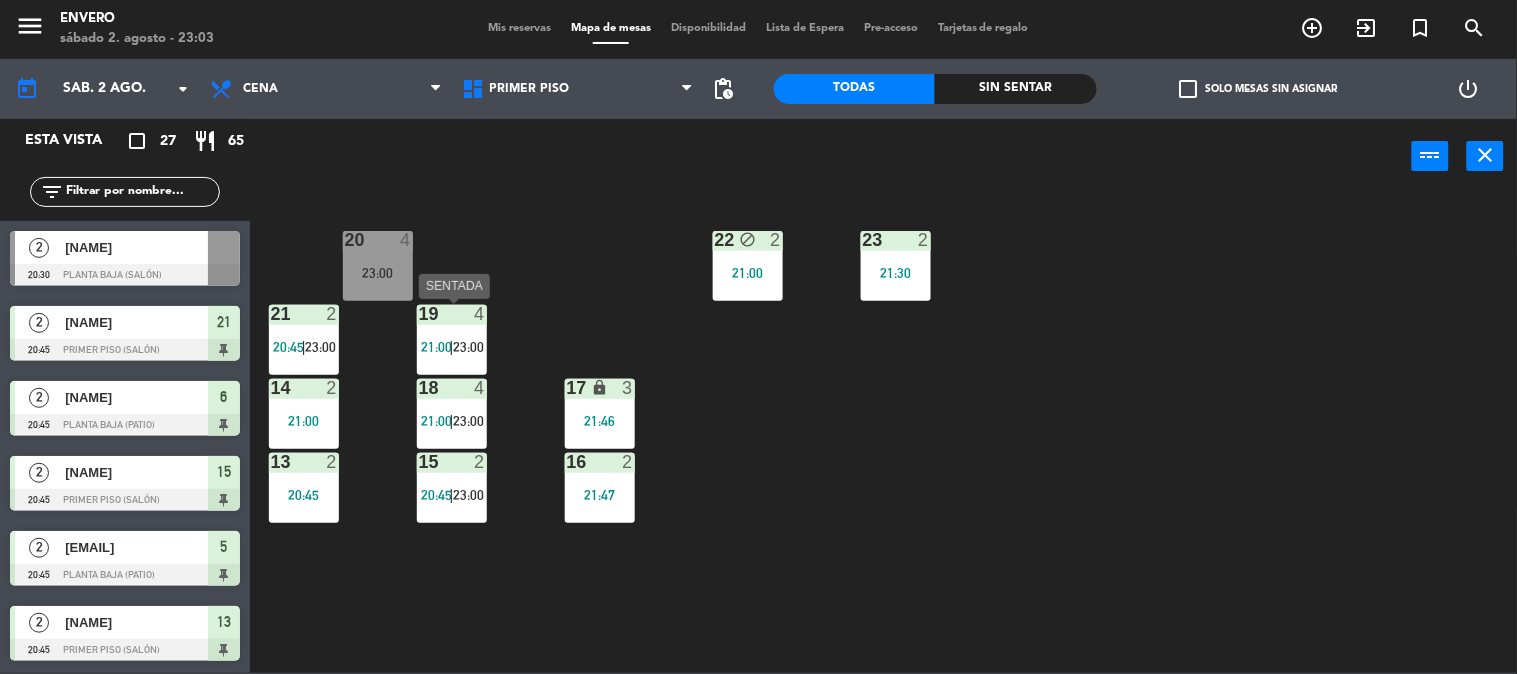 click on "23:00" at bounding box center (468, 347) 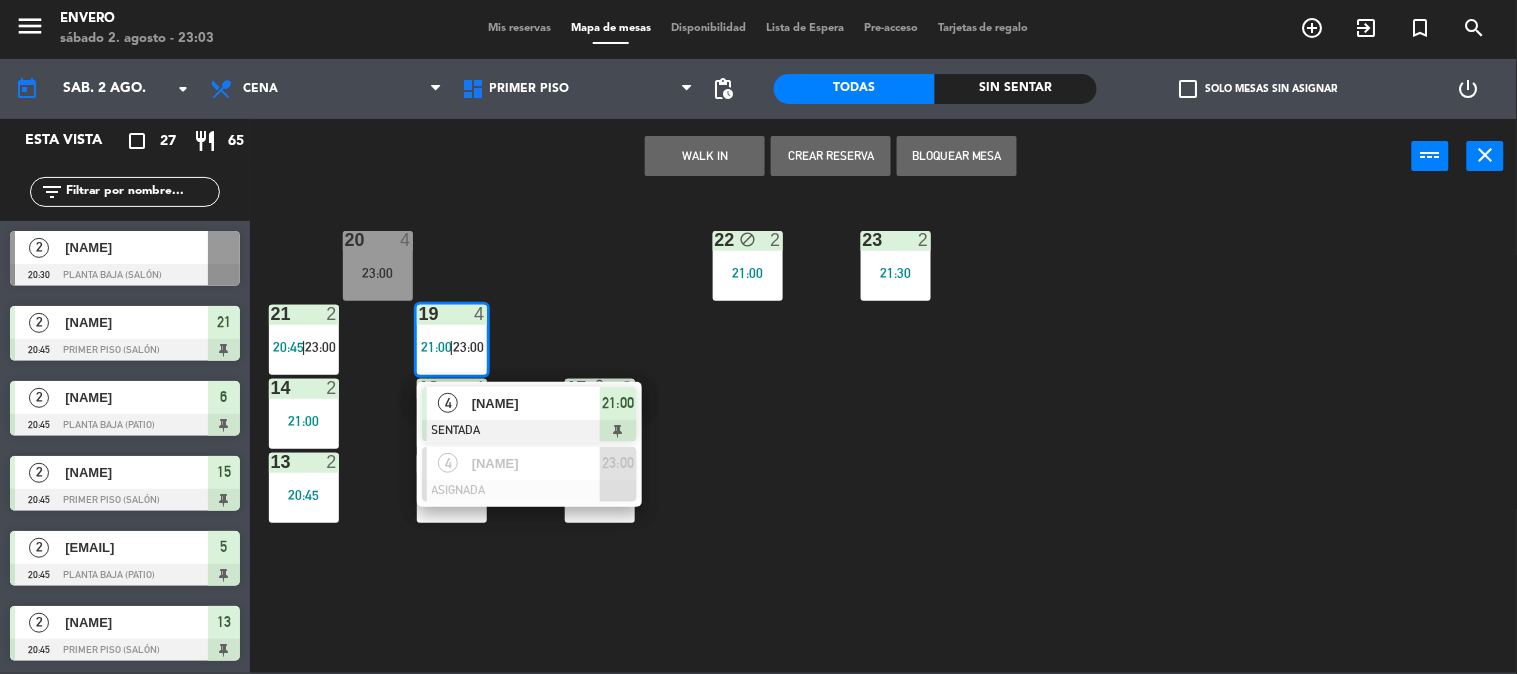 click on "20  4   23:00  22 block  2   21:00  23  2   21:30  21  2   20:45    |    23:00     19  4   21:00    |    23:00      4   [NAME]   SENTADA  21:00  4   [NAME]   ASIGNADA  23:00 14  2   21:00  18  4   21:00    |    23:00     17 lock  3   21:46  13  2   20:45  15  2   20:45    |    23:00     16  2   21:47" 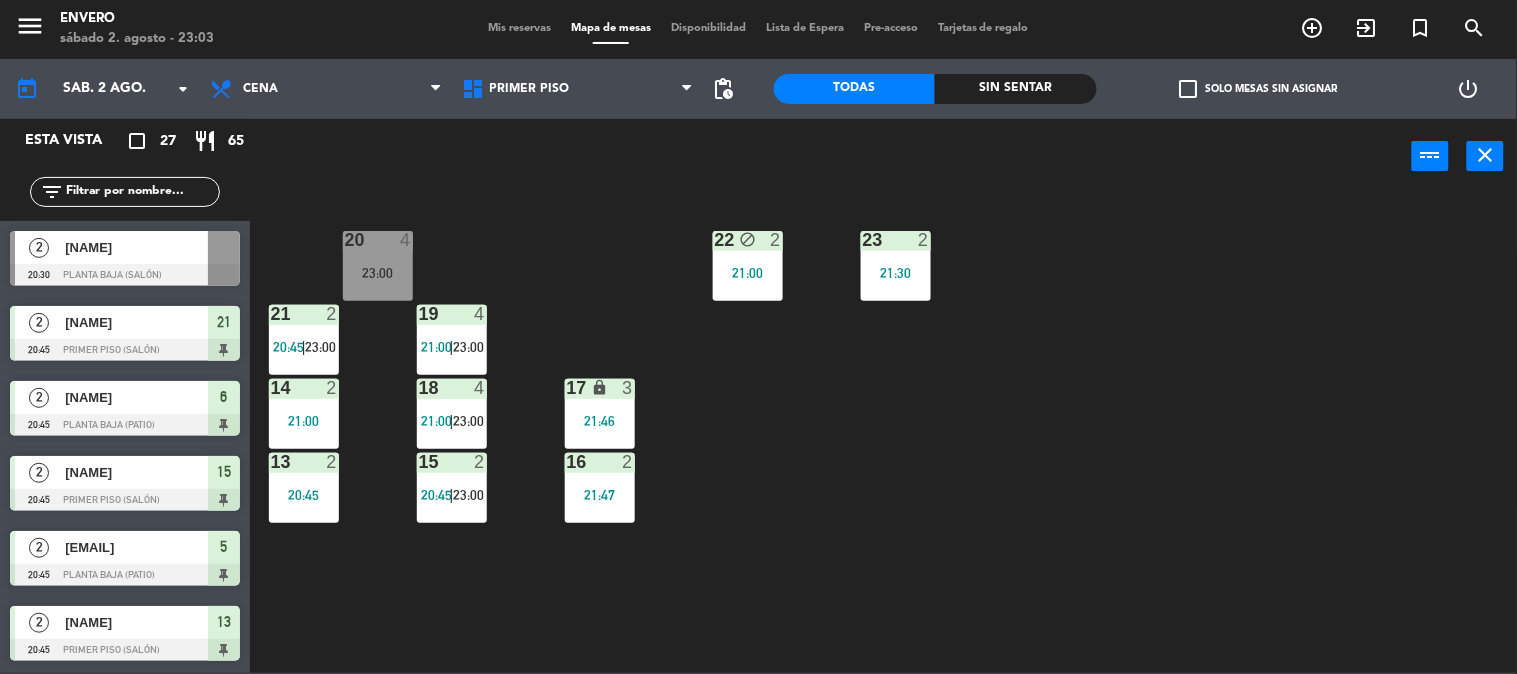 click on "21  2   20:45    |    23:00" at bounding box center (304, 340) 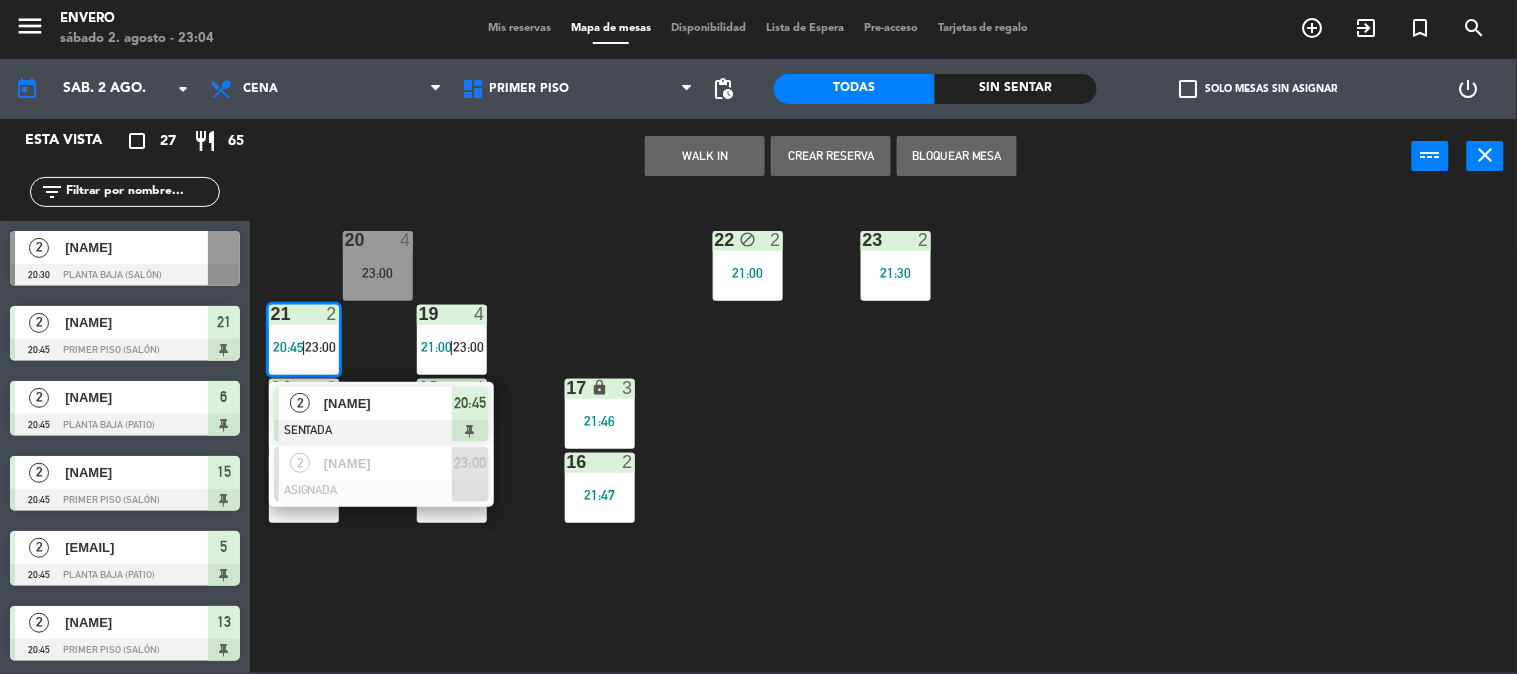 click on "20  4   23:00  22 block  2   21:00  23  2   21:30  21  2   23:00  19  4   21:00    |    23:00     14  2   21:00  18  4   21:00    |    23:00      2   [NAME]   SENTADA  20:45  2   [NAME]   ASIGNADA  23:00 19  4   21:00    |    23:00     14  2   21:00  18  4   21:00    |    23:00     17 lock  3   21:46  13  2   20:45  15  2   20:45    |    23:00     16  2   21:47" 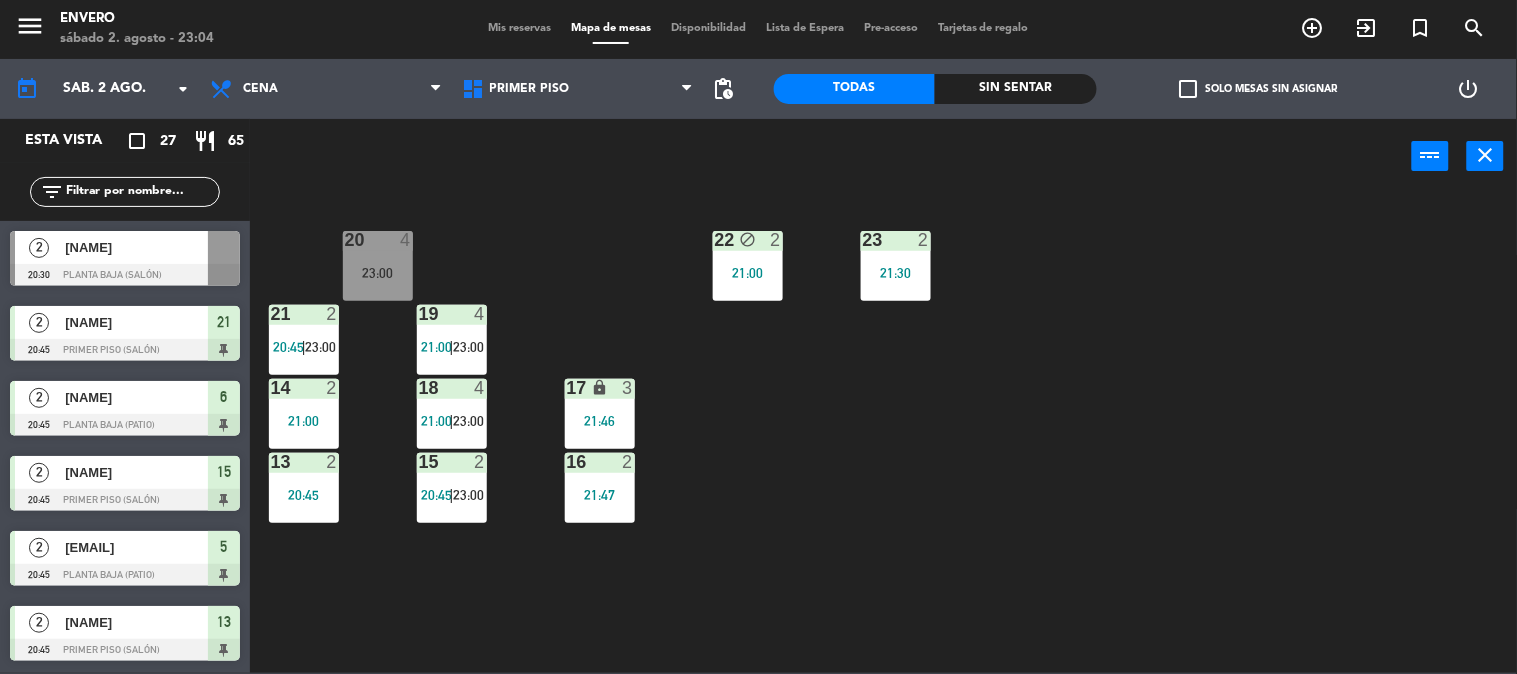click on "19  4   21:00    |    23:00" at bounding box center [452, 340] 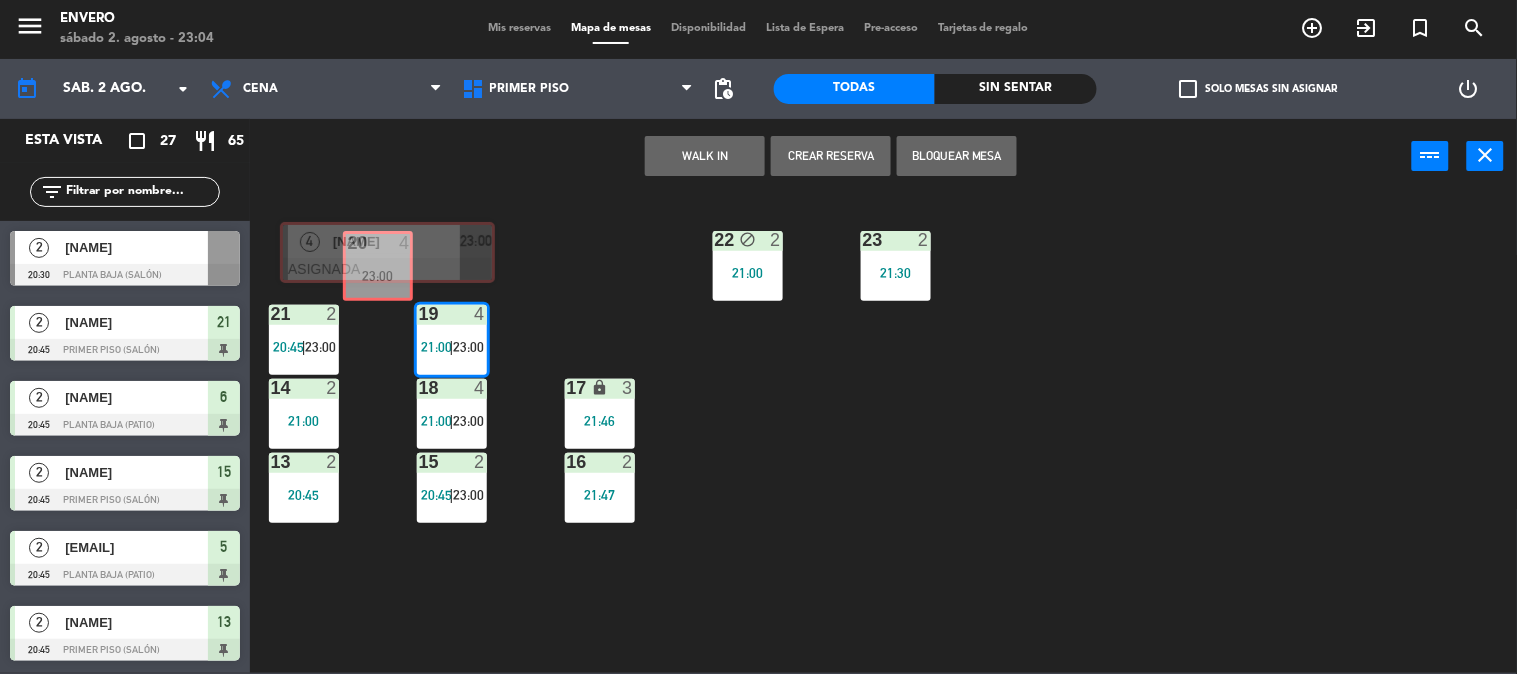 drag, startPoint x: 514, startPoint y: 473, endPoint x: 378, endPoint y: 256, distance: 256.09567 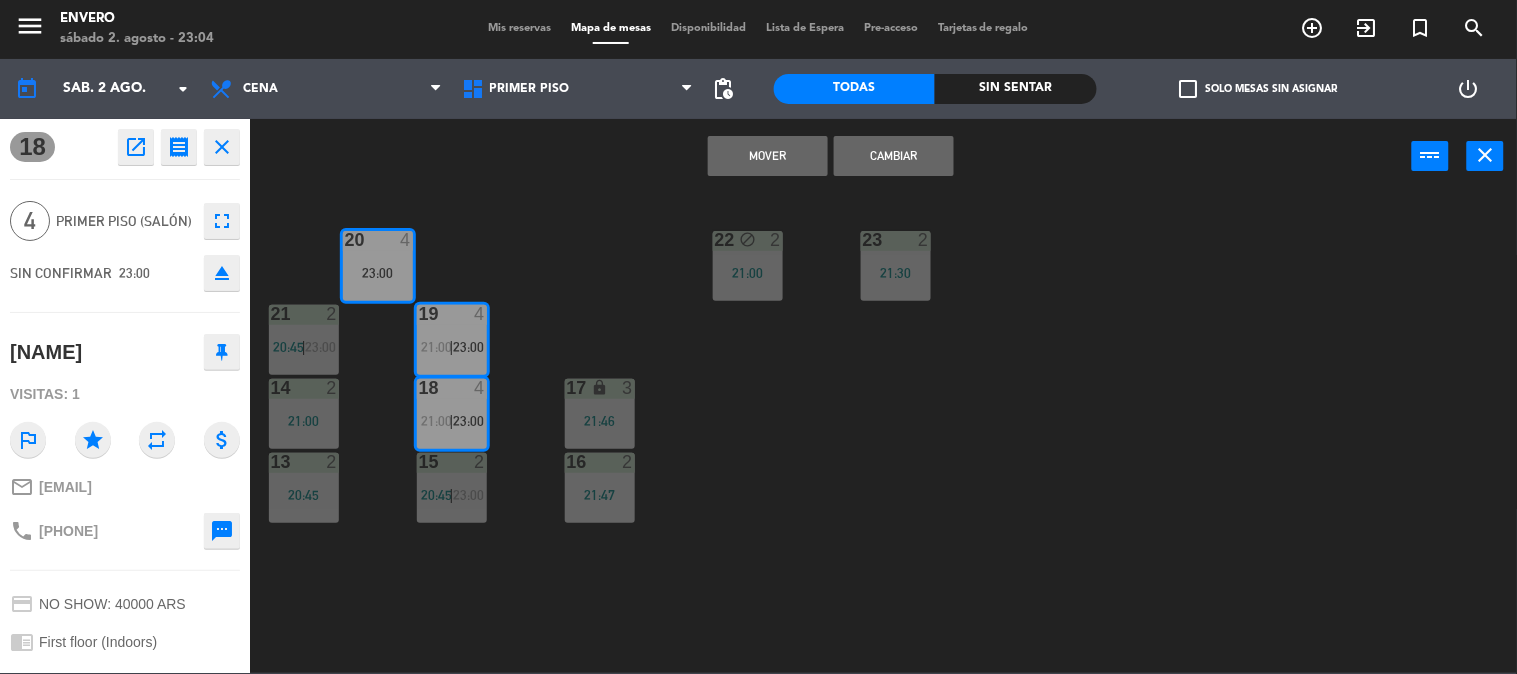 click on "Cambiar" at bounding box center (894, 156) 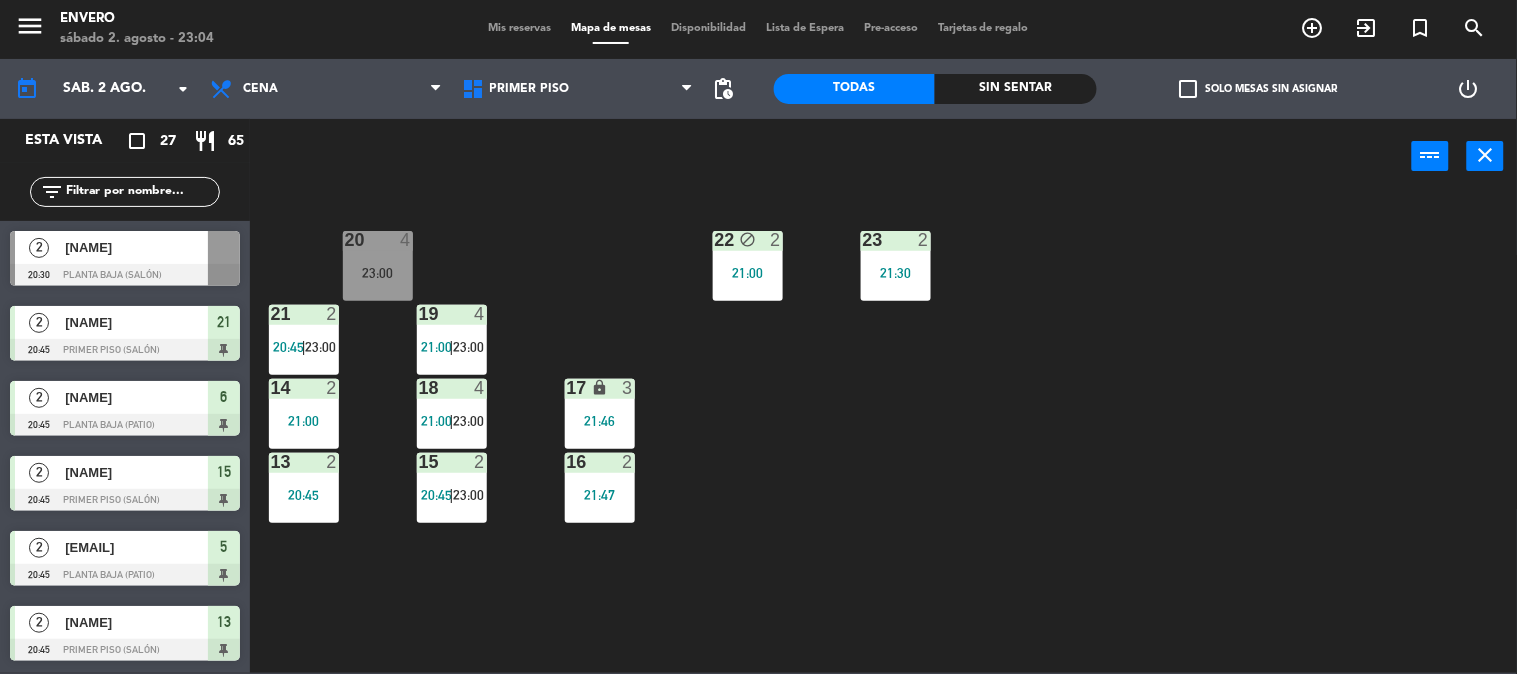 scroll, scrollTop: 492, scrollLeft: 0, axis: vertical 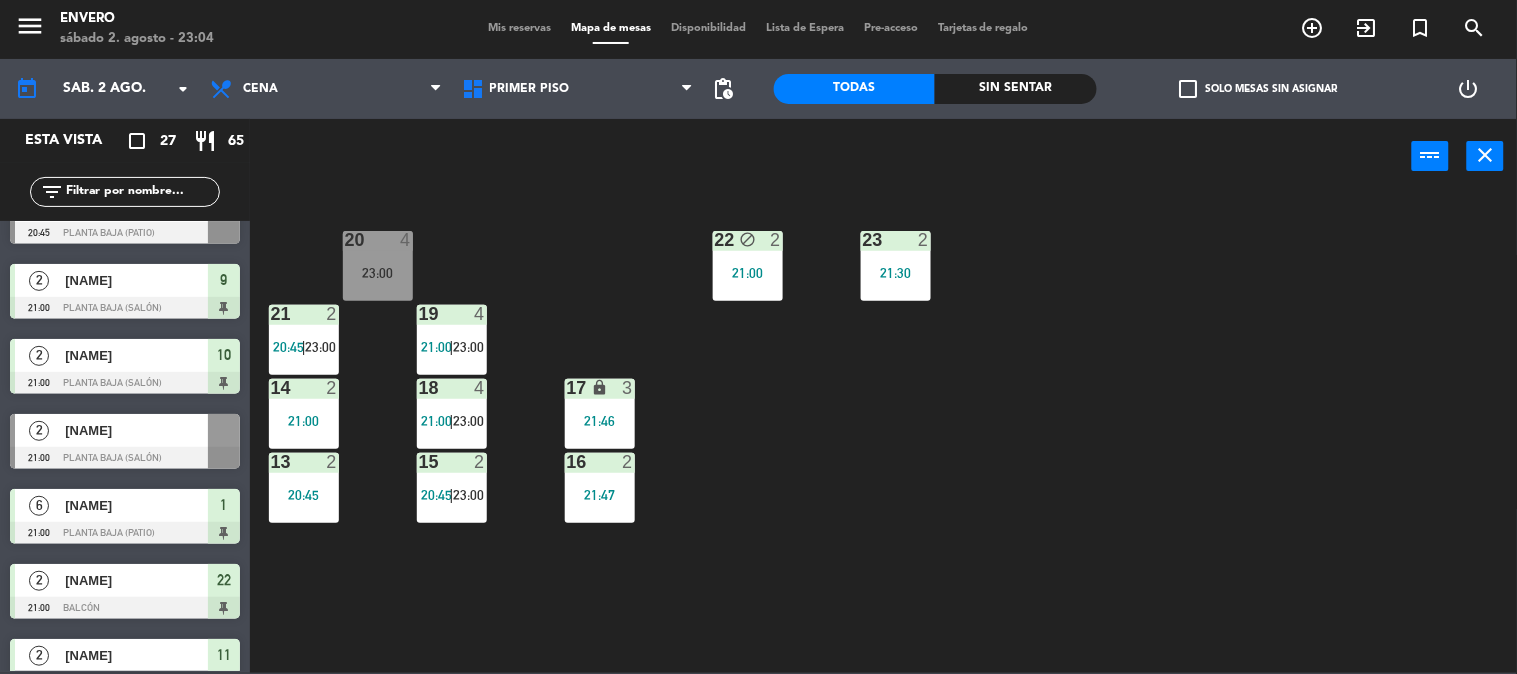 click on "20  4   23:00  22 block  2   21:00  23  2   21:30  21  2   20:45    |    23:00     19  4   21:00    |    23:00     14  2   21:00  18  4   21:00    |    23:00     17 lock  3   21:46  13  2   20:45  15  2   20:45    |    23:00     16  2   21:47" 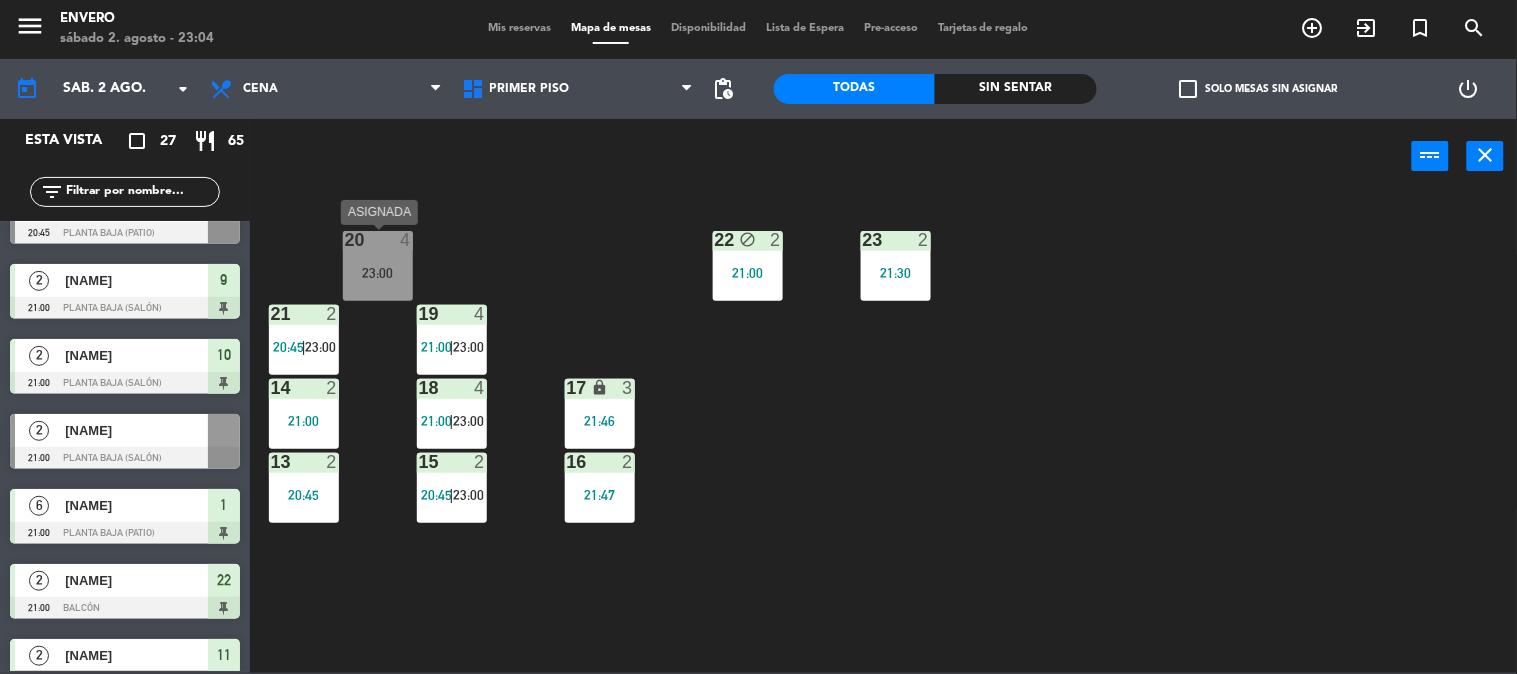 click on "20  4   23:00" at bounding box center [378, 266] 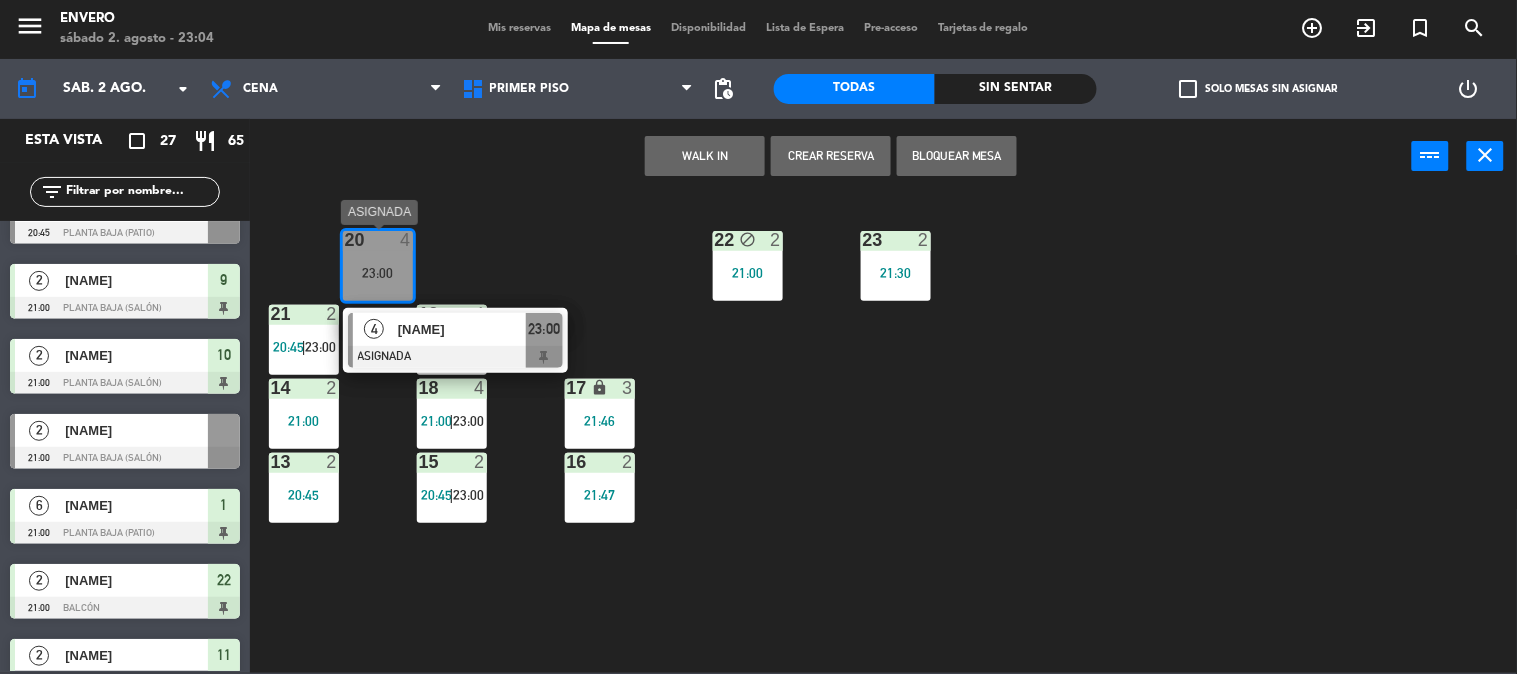 click on "[NAME]" at bounding box center (462, 329) 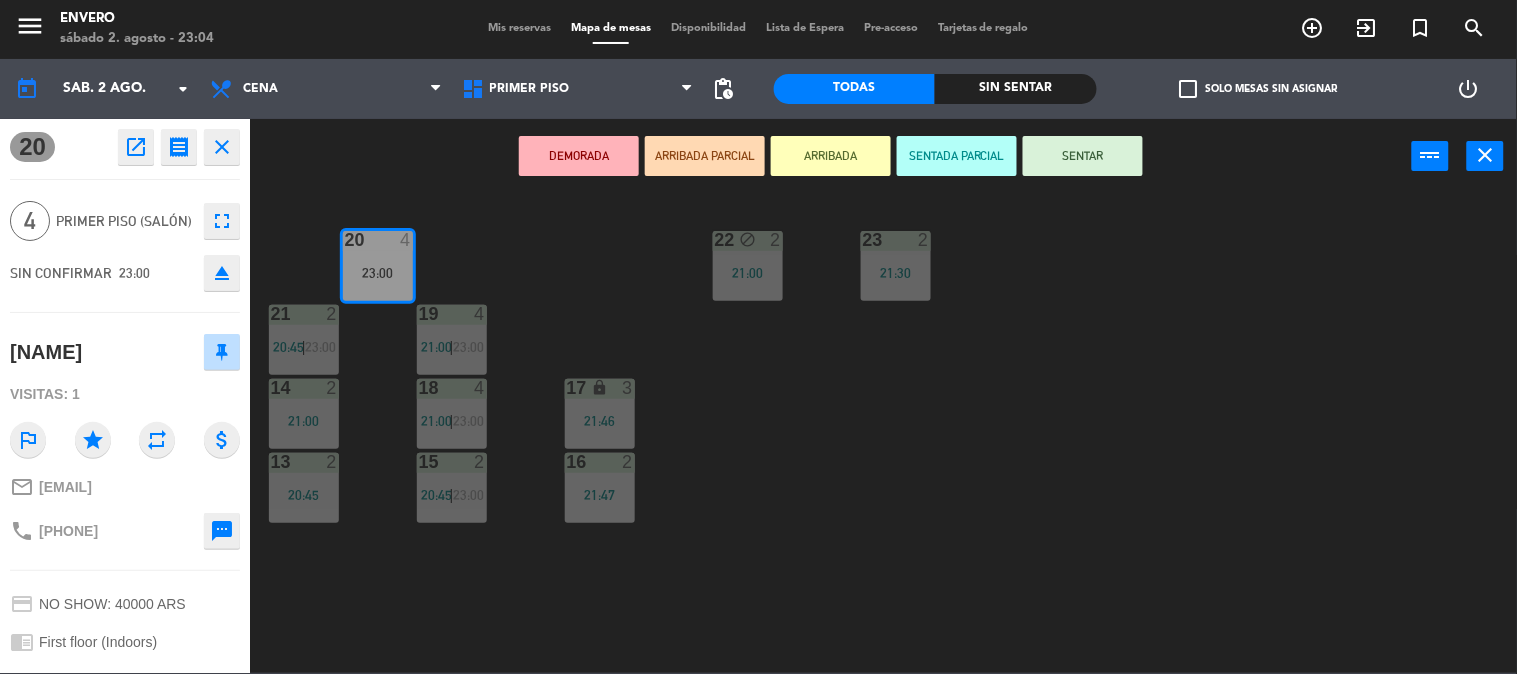 click on "SENTAR" at bounding box center (1083, 156) 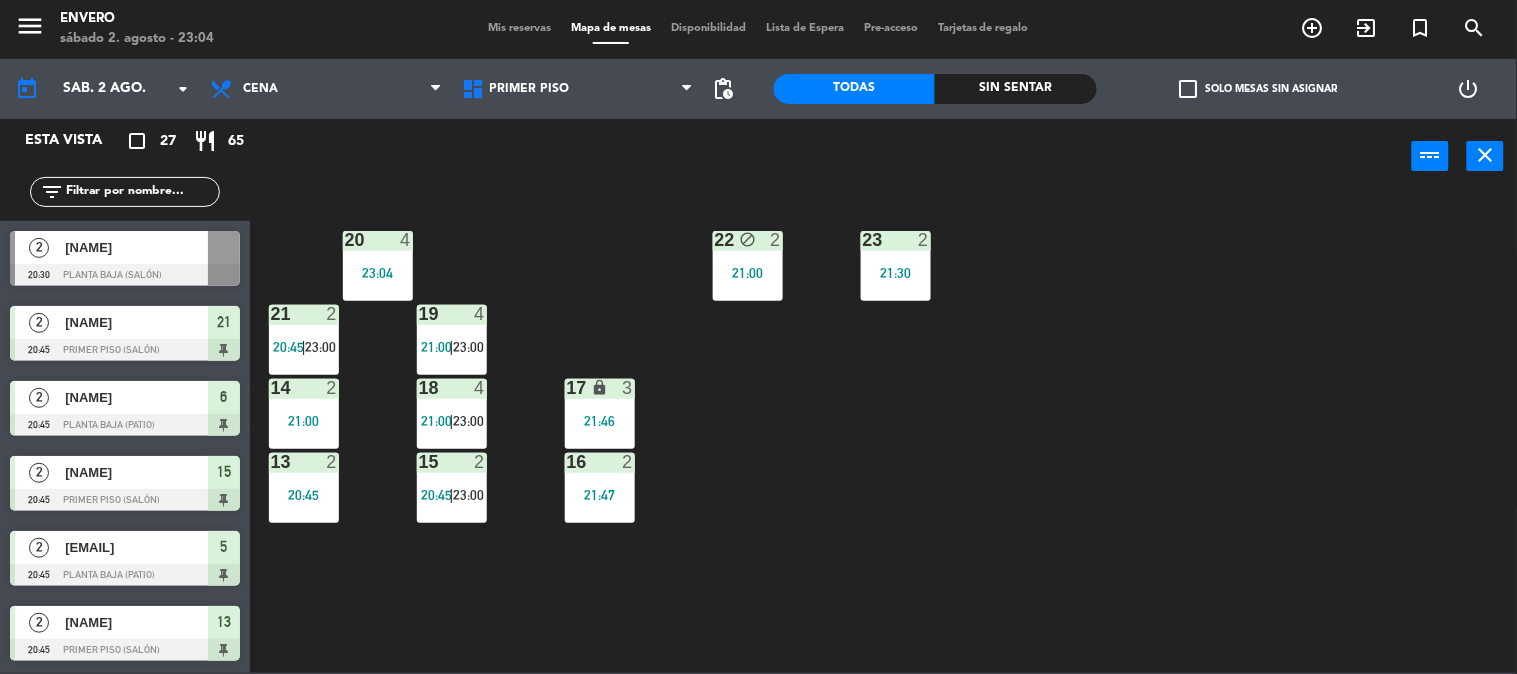 scroll, scrollTop: 1, scrollLeft: 0, axis: vertical 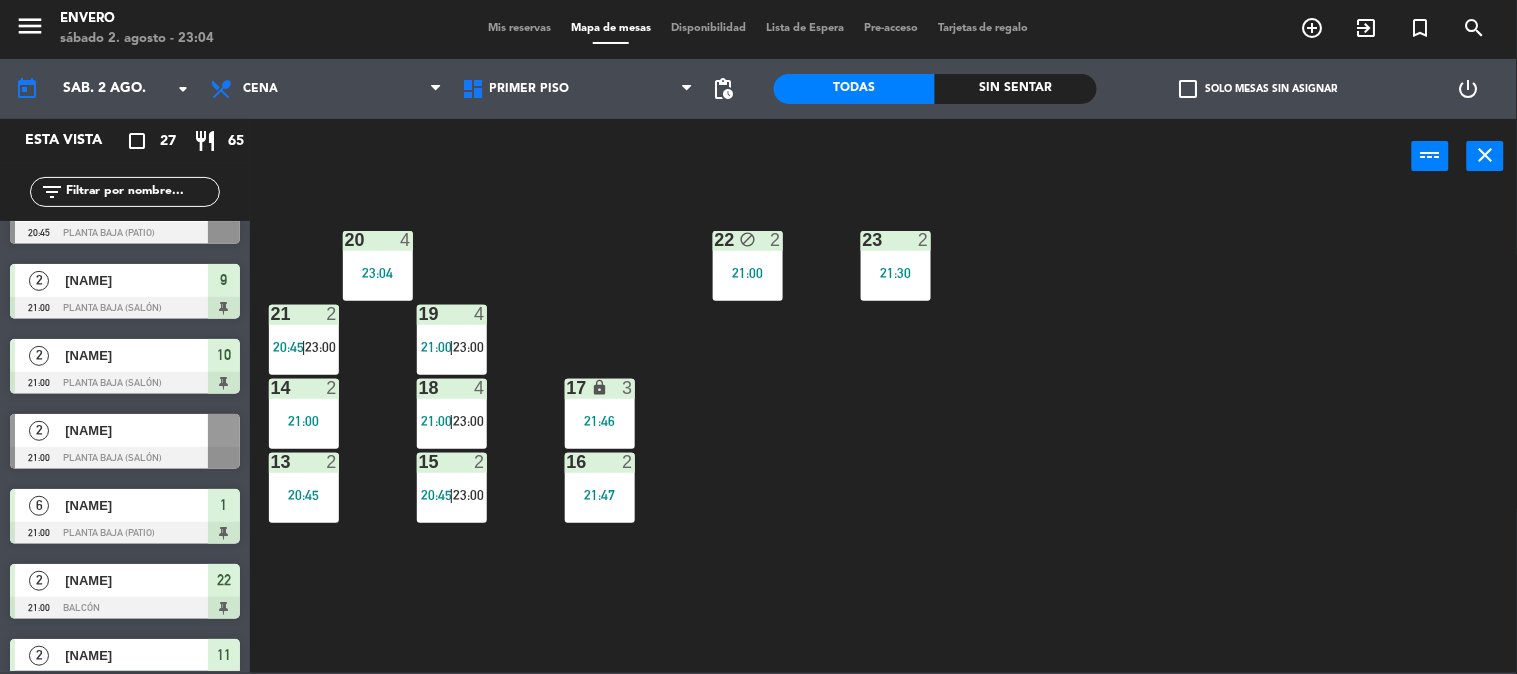 click on "21:00" at bounding box center [436, 347] 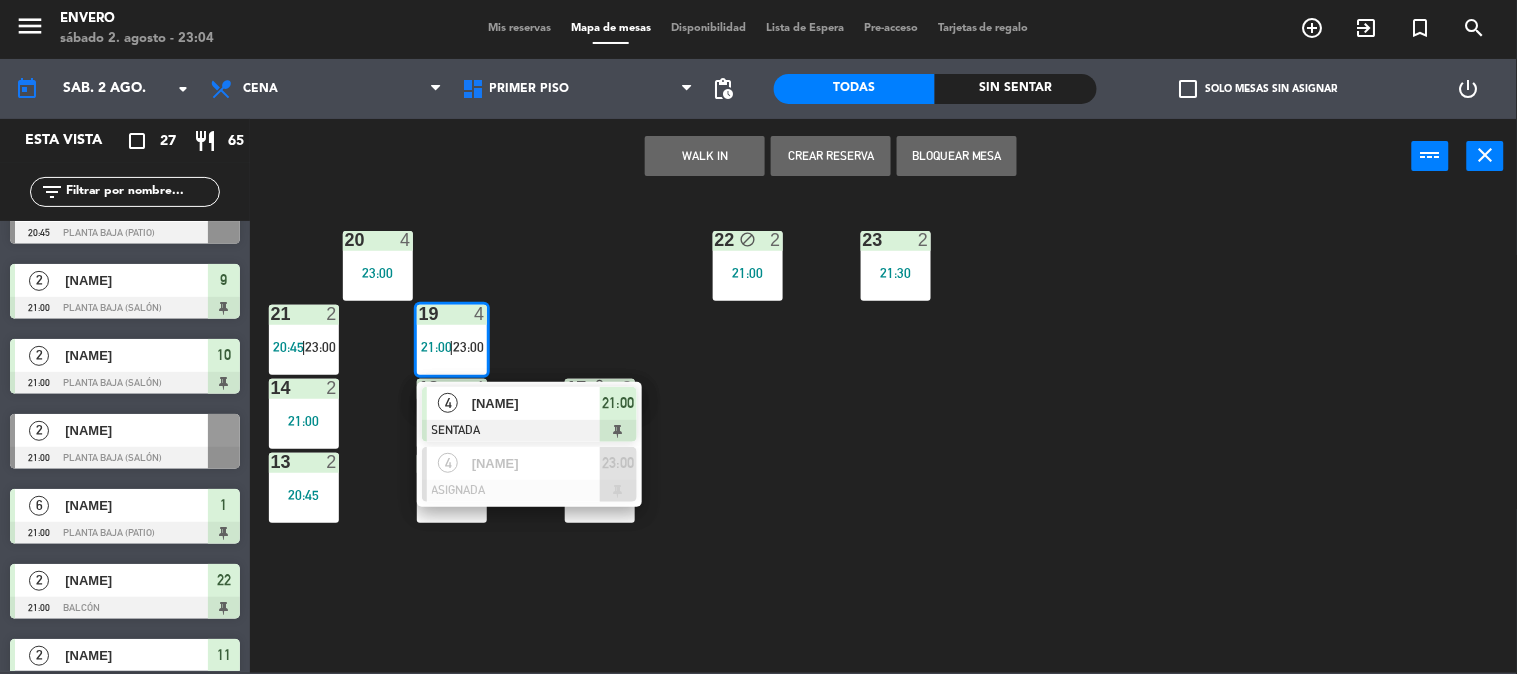 click on "20  4   23:00  22 block  2   21:00  23  2   21:30  21  2   20:45    |    23:00     19  4   21:00    |    23:00      4   [NAME]   SENTADA  21:00  4   [NAME]   ASIGNADA  23:00 14  2   21:00  18  4   21:00    |    23:00     17 lock  3   21:46  13  2   20:45  15  2   20:45    |    23:00     16  2   21:47" 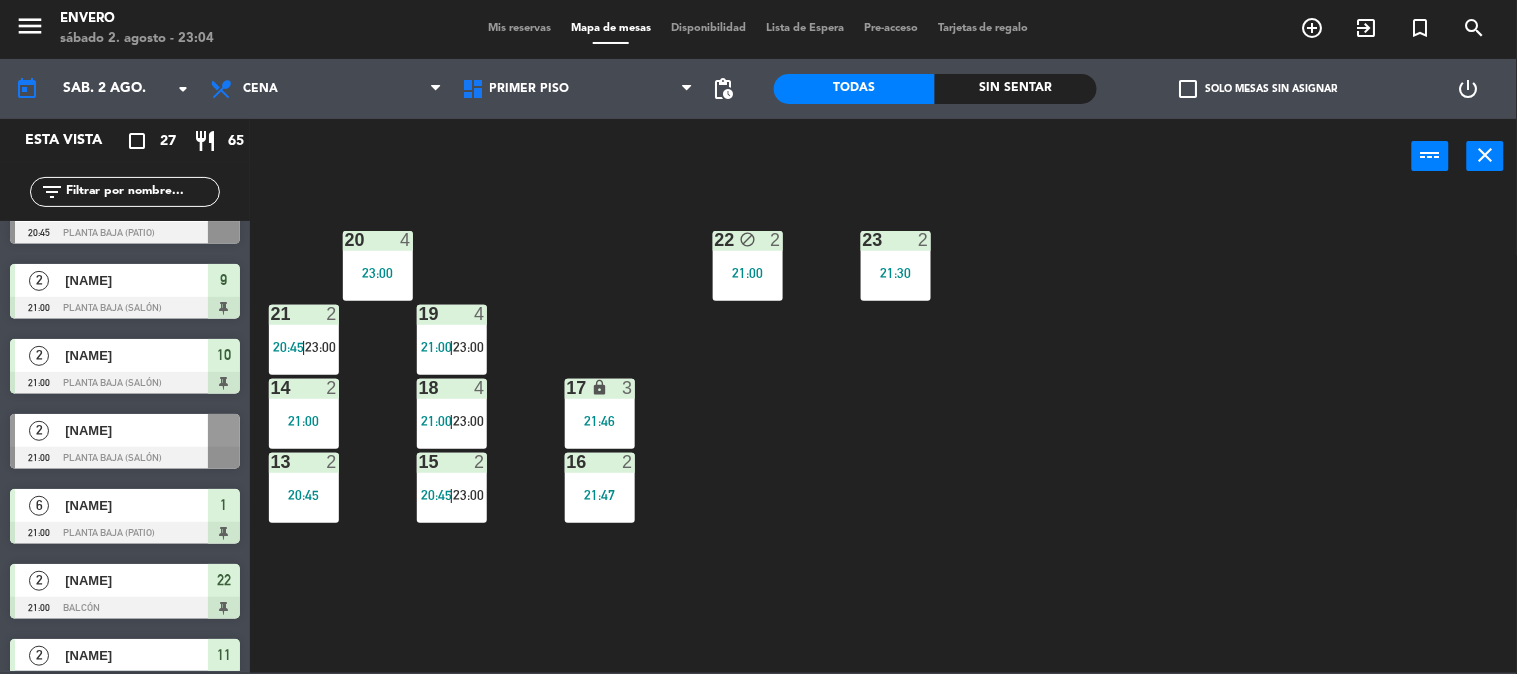 click on "23:00" at bounding box center (320, 347) 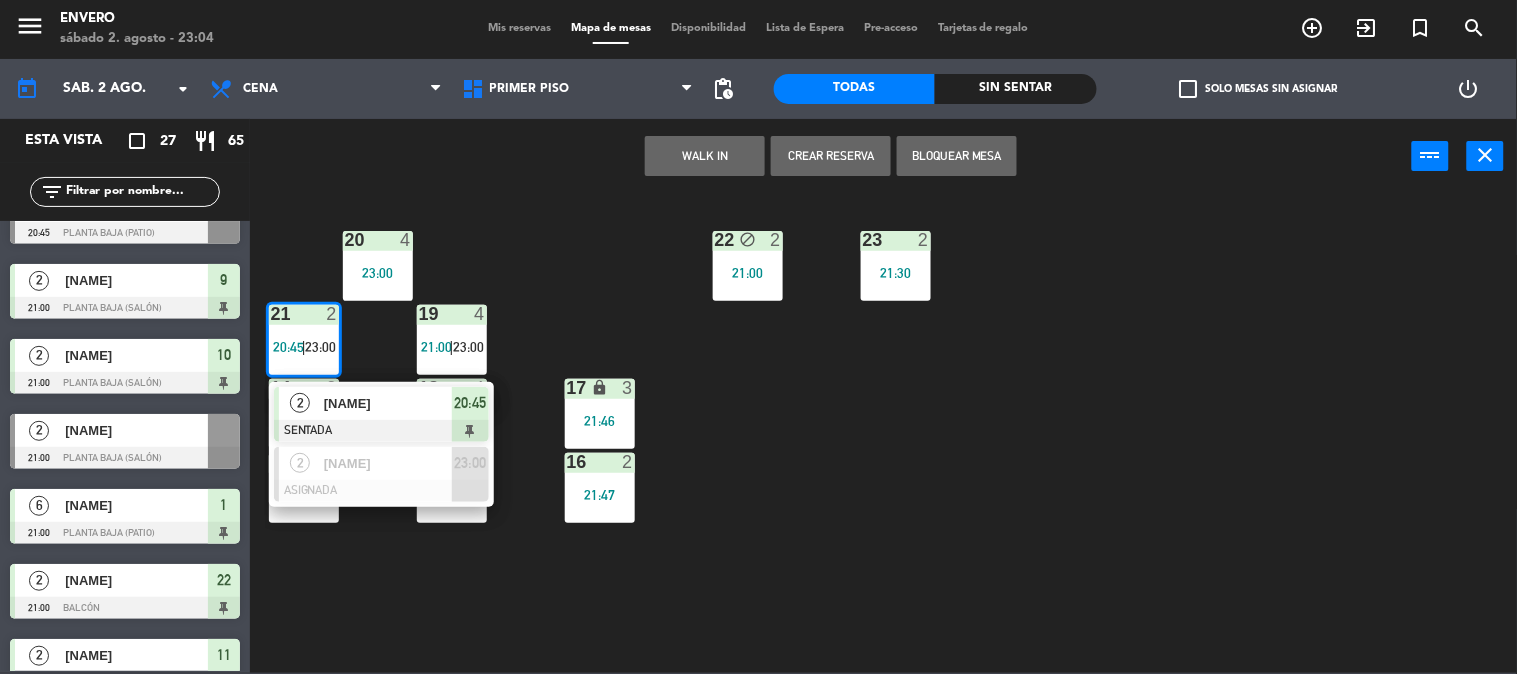 click on "[NAME]" at bounding box center (388, 403) 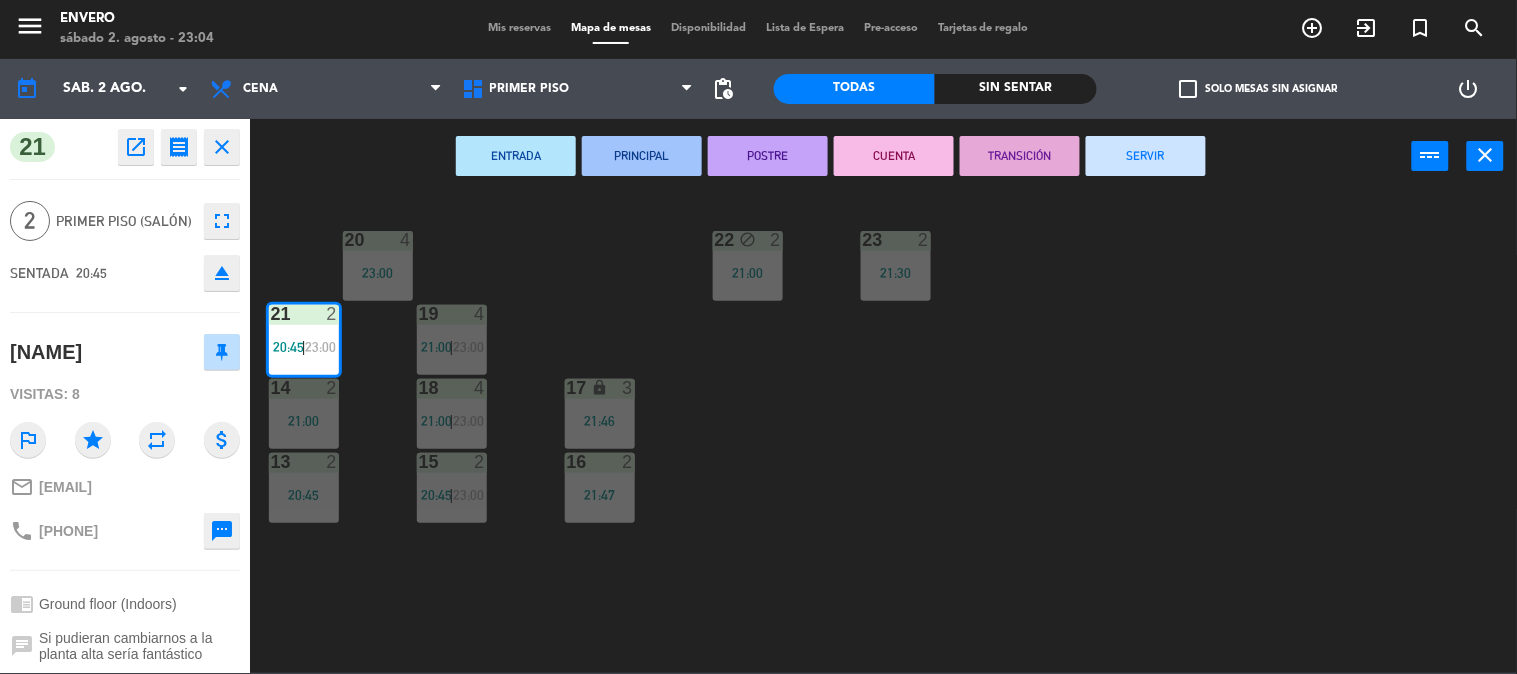 click on "SERVIR" at bounding box center [1146, 156] 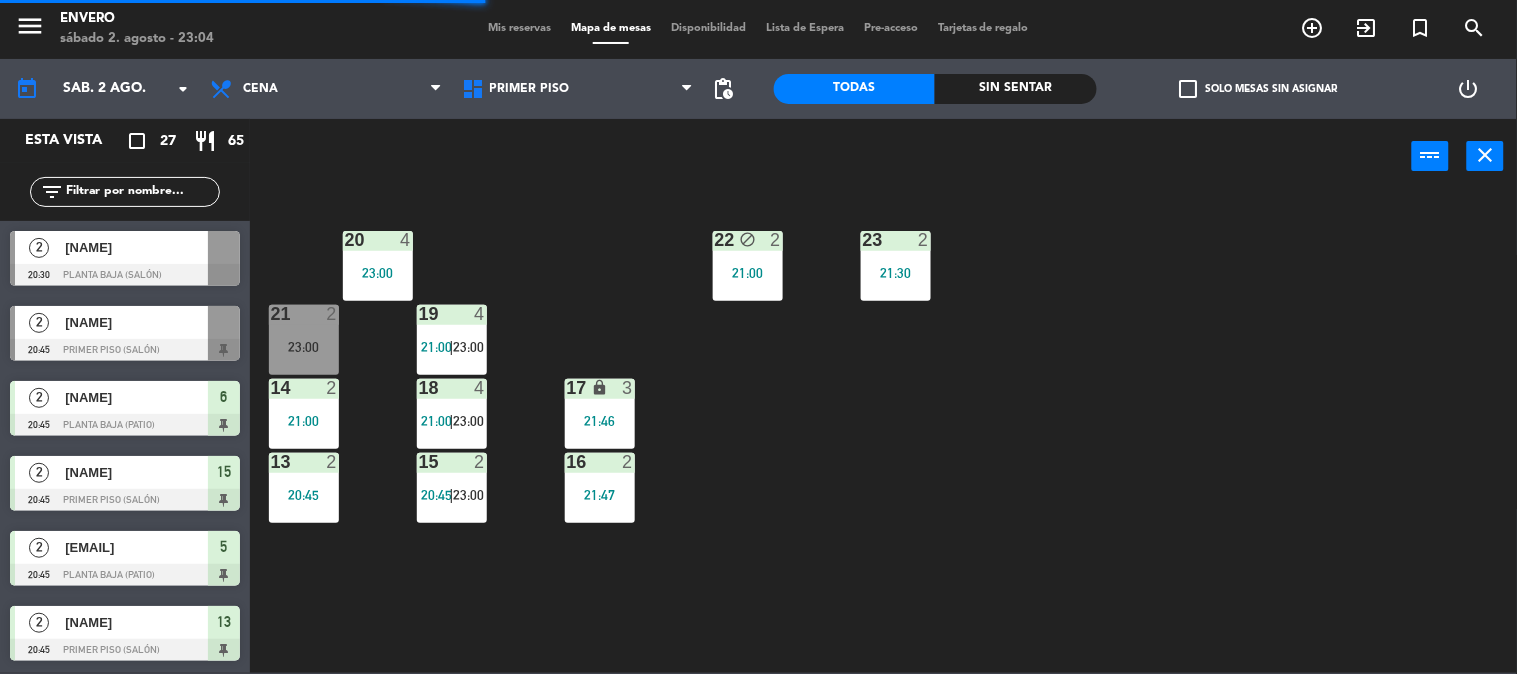 click on "20  4   23:00  22 block  2   21:00  23  2   21:30  21  2   23:00  19  4   21:00    |    23:00     14  2   21:00  18  4   21:00    |    23:00     17 lock  3   21:46  13  2   20:45  15  2   20:45    |    23:00     16  2   21:47" 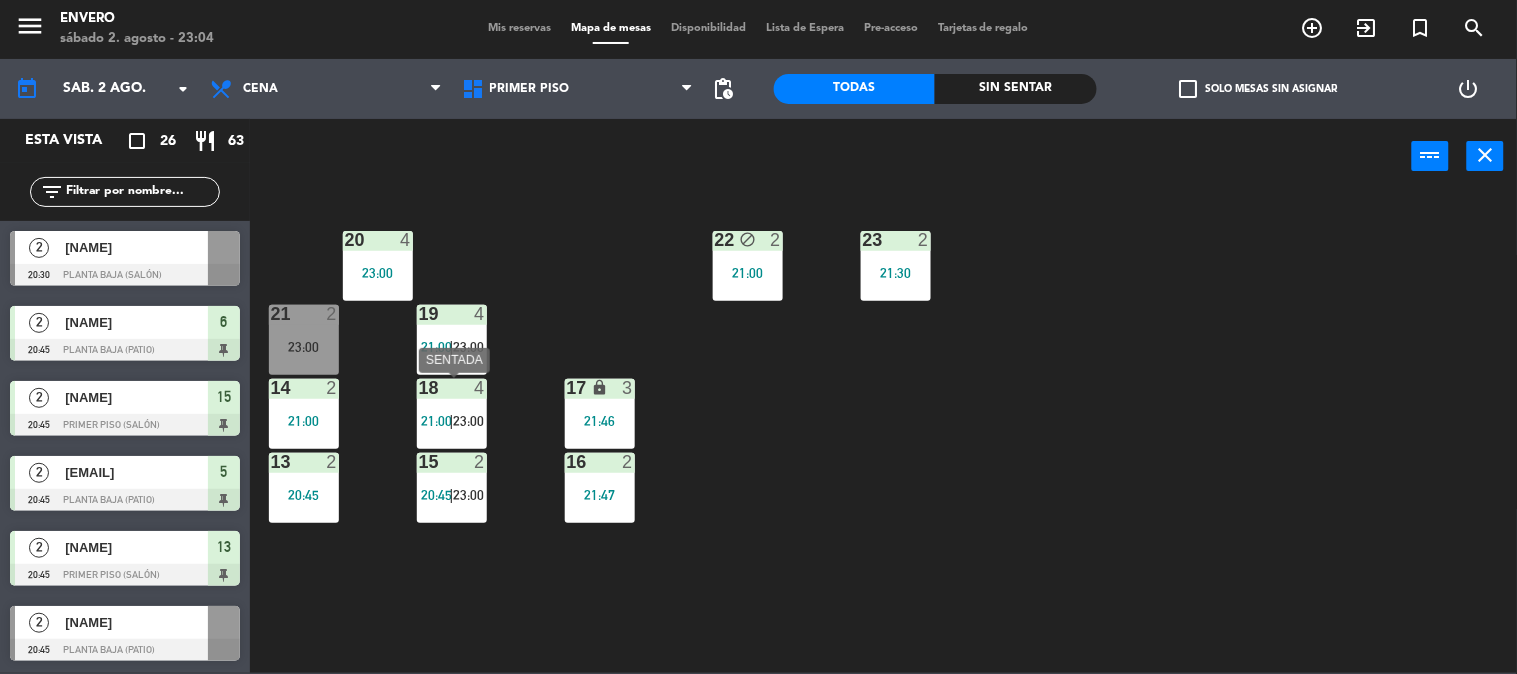 click on "21:00" at bounding box center (436, 421) 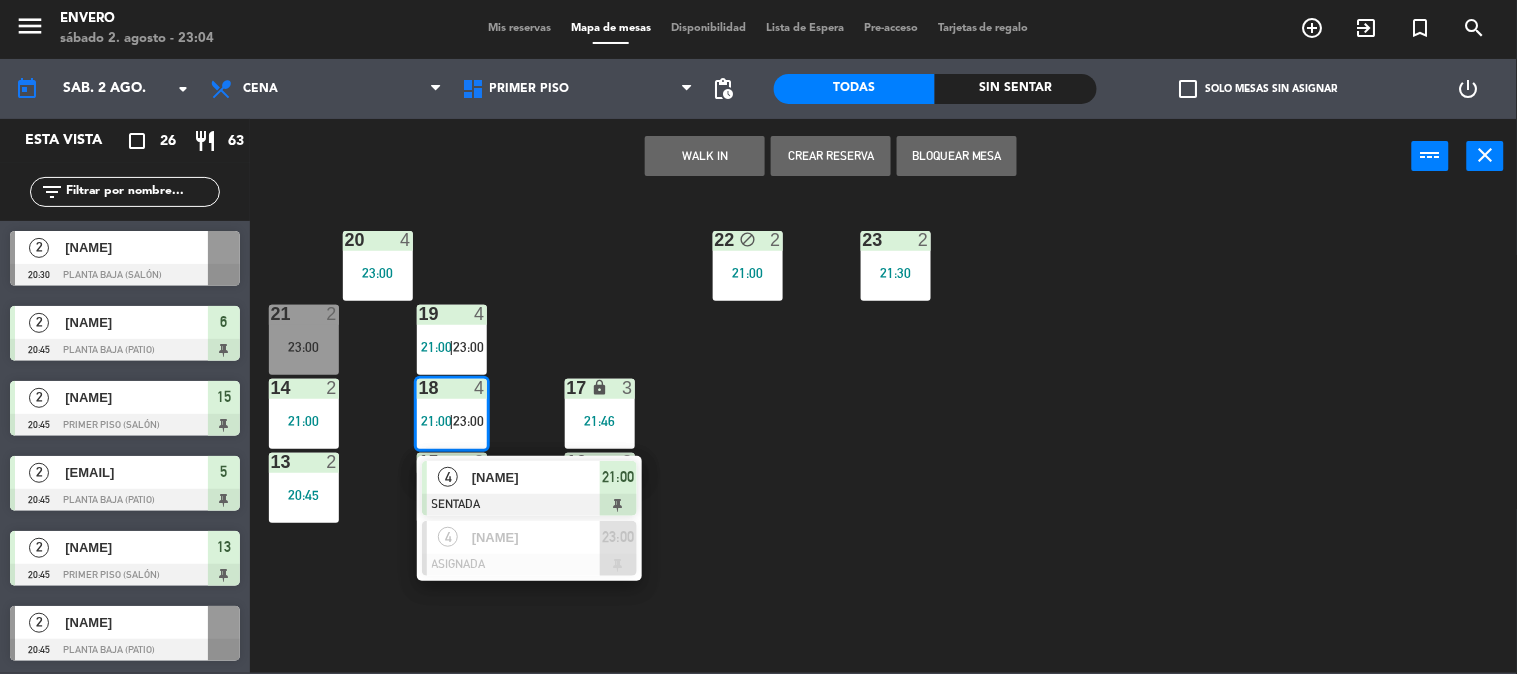 click on "20  4   23:00  22 block  2   21:00  23  2   21:30  21  2   23:00  19  4   21:00    |    23:00     14  2   21:00  18  4   21:00    |    23:00      4   [NAME]   SENTADA  21:00  4   [NAME]   ASIGNADA  23:00 17 lock  3   21:46  13  2   20:45  15  2   20:45    |    23:00     16  2   21:47" 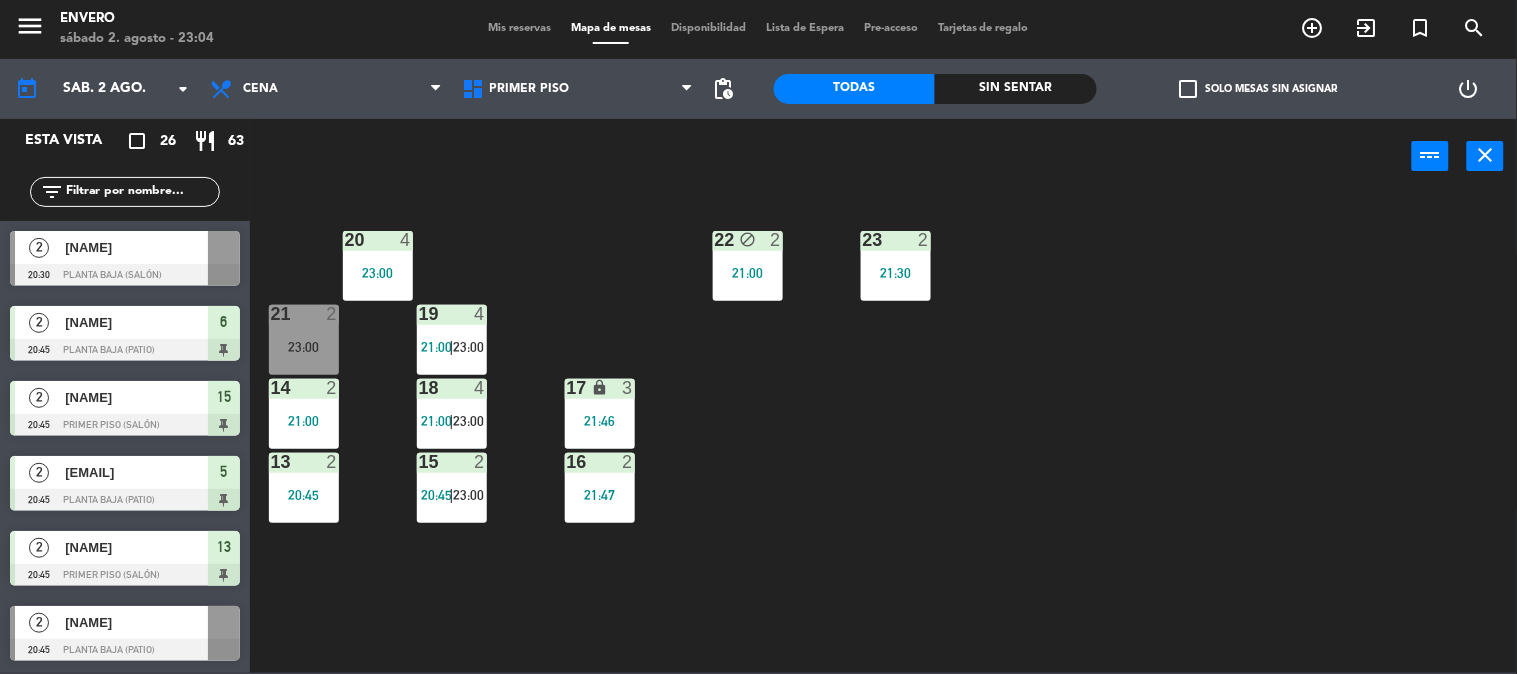 click on "23:00" at bounding box center (468, 495) 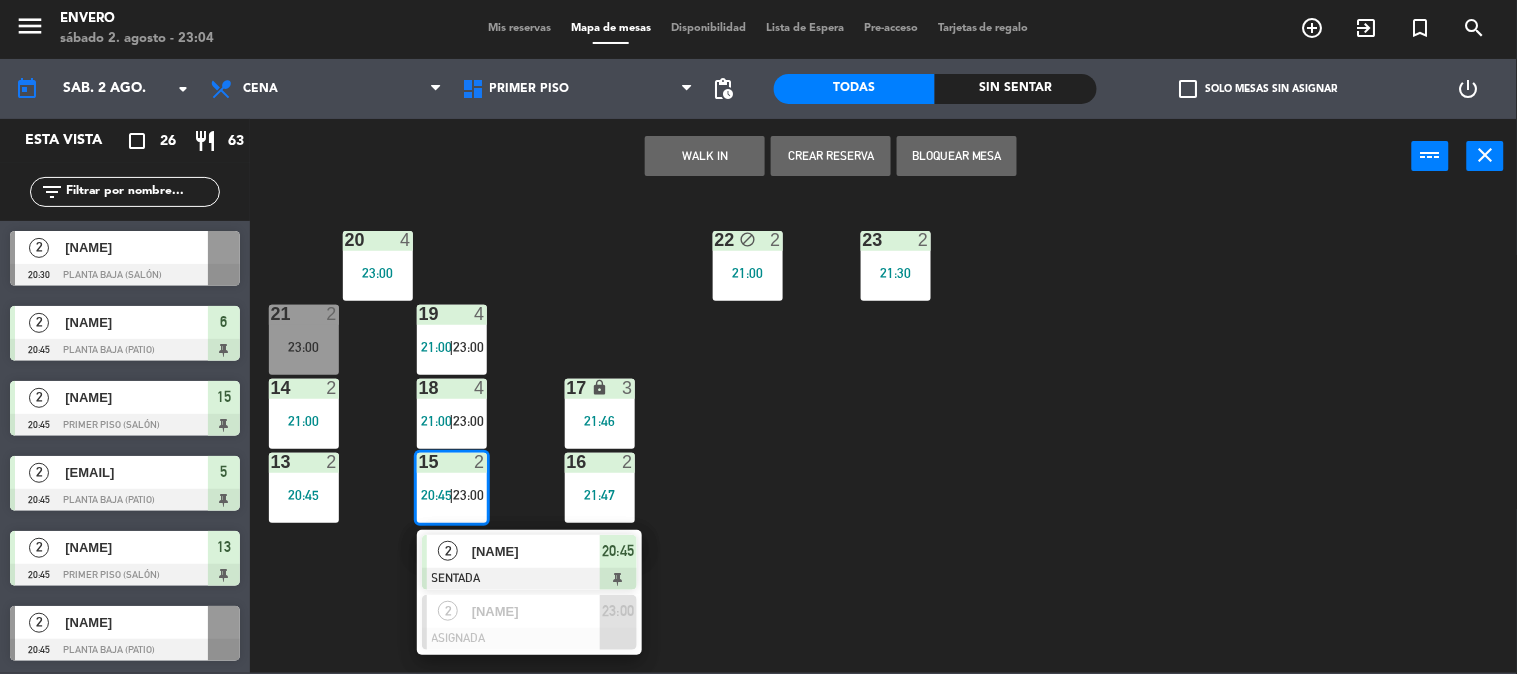 click on "[NAME]" at bounding box center (536, 551) 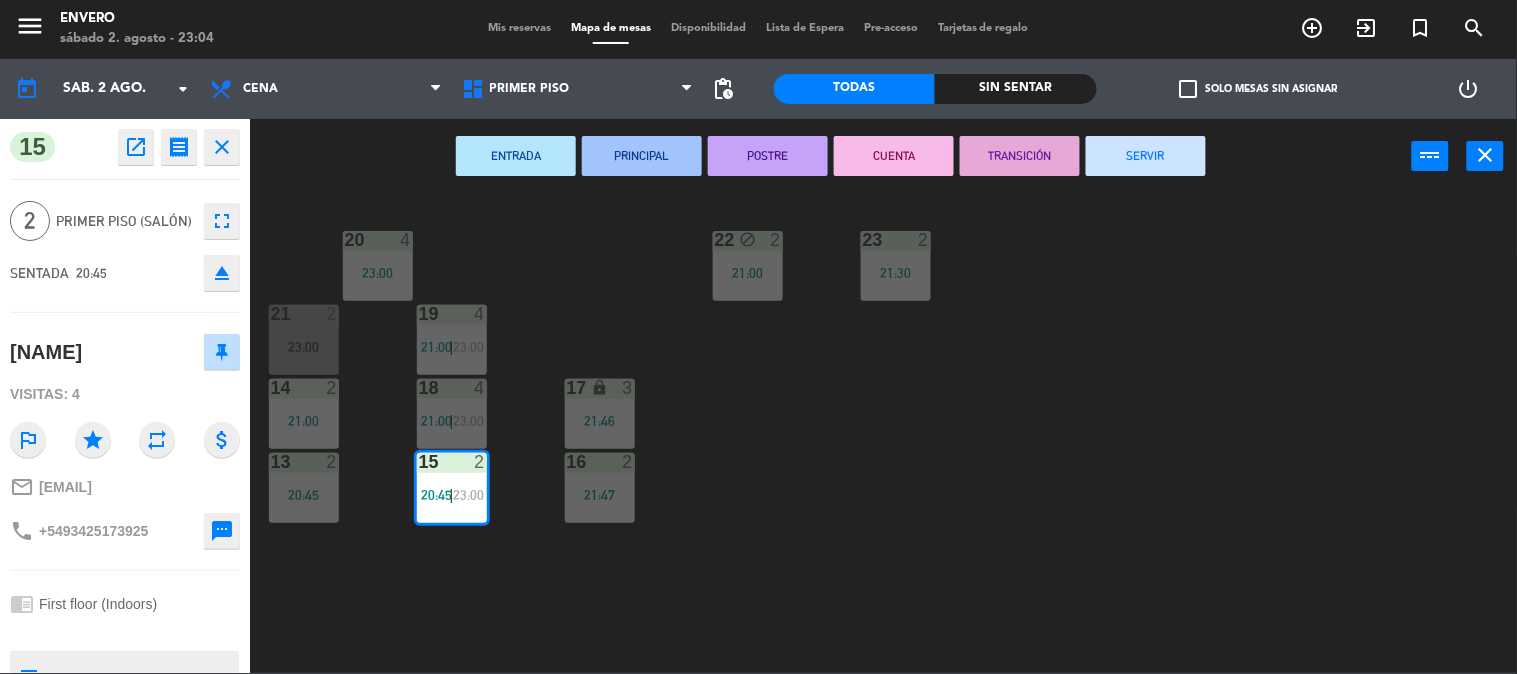 click on "SERVIR" at bounding box center [1146, 156] 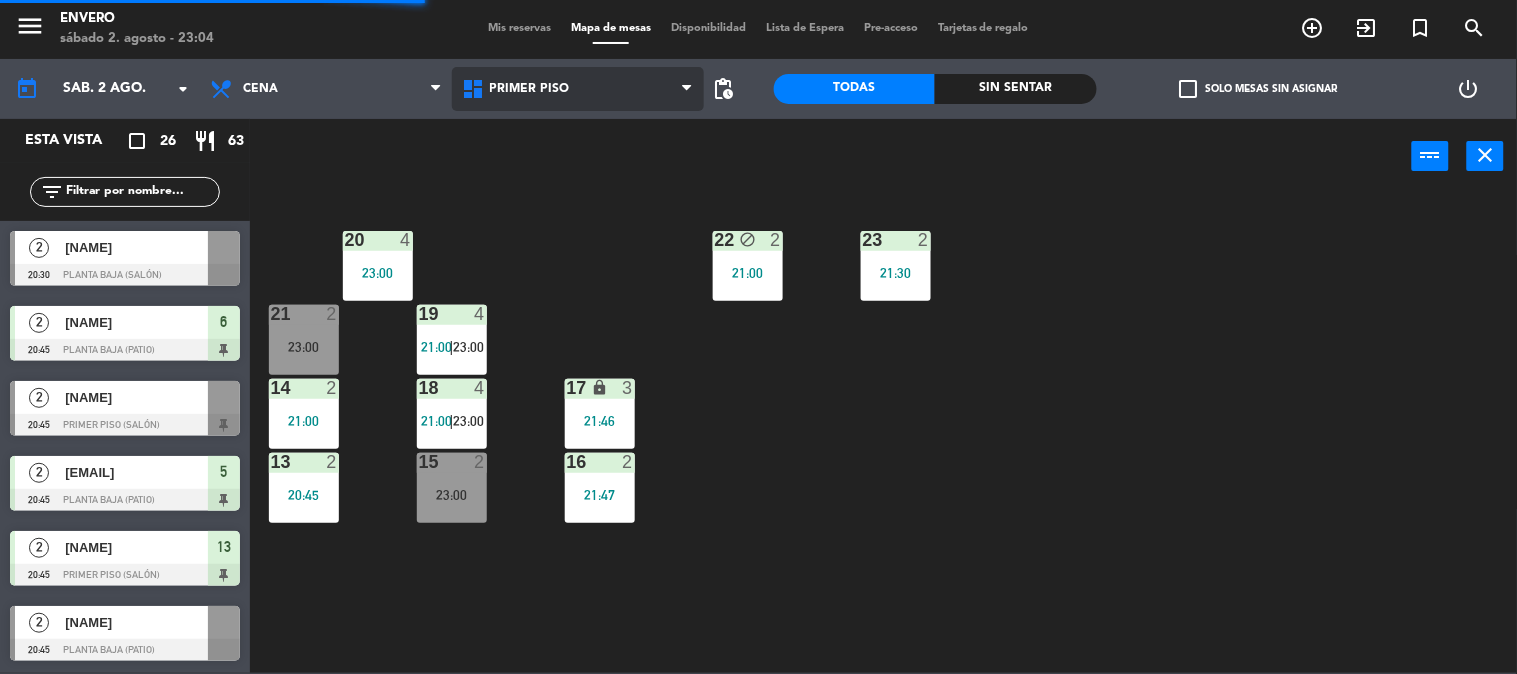 click on "Primer Piso" at bounding box center (578, 89) 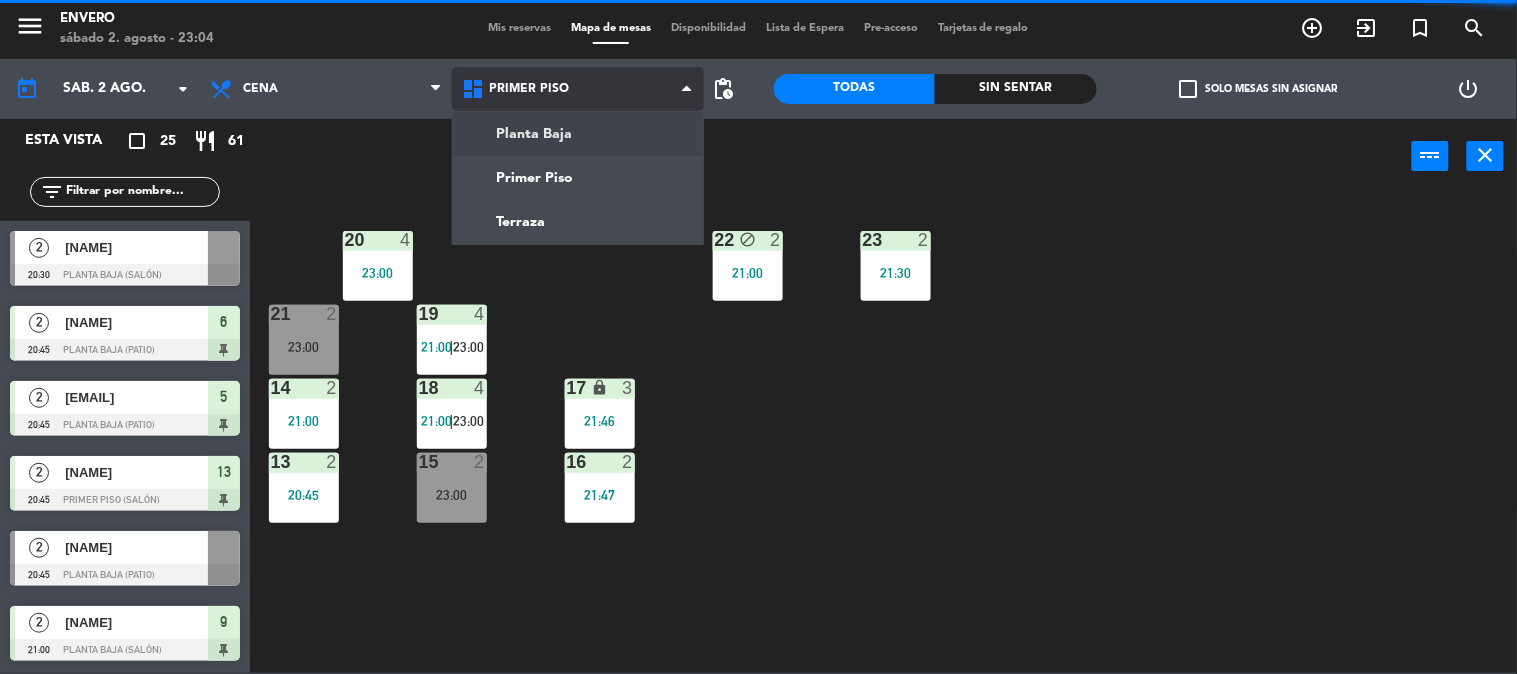 click on "menu  Envero   sábado 2. agosto - 23:04   Mis reservas   Mapa de mesas   Disponibilidad   Lista de Espera   Pre-acceso   Tarjetas de regalo  add_circle_outline exit_to_app turned_in_not search today    sáb. 2 ago. arrow_drop_down  Almuerzo  Cena  Cena  Almuerzo  Cena  Planta Baja   Primer Piso   Terraza   Primer Piso   Planta Baja   Primer Piso   Terraza  pending_actions  Todas  Sin sentar  check_box_outline_blank   Solo mesas sin asignar   power_settings_new   Esta vista   crop_square  25  restaurant  61 filter_list  2   [NAME]   20:30   Planta Baja (Salón)   2   [NAME]   20:45   Planta Baja (Patio)  6  2   [EMAIL]   20:45   Planta Baja (Patio)  5  2   [NAME]   20:45   Primer piso (Salón)  13  2   [NAME]   20:45   Planta Baja (Patio)   2   [NAME]   21:00   Planta Baja (Salón)  9  2   [NAME]   21:00   Planta Baja (Salón)  10  2   [NAME]   21:00   Planta Baja (Salón)   6   [NAME]   21:00   Planta Baja (Patio)  1  2  22 11" 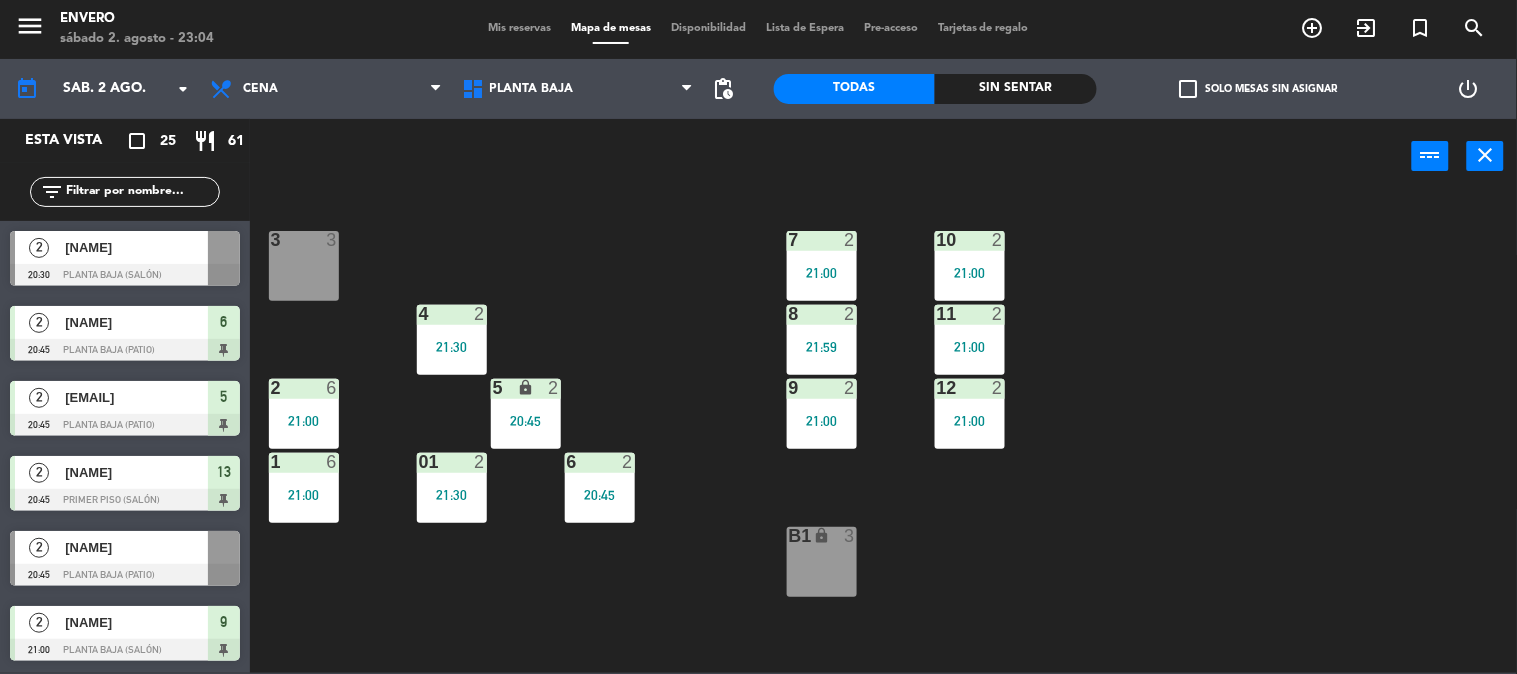 click on "3  3  7  2   21:00  10  2   21:00  4  2   21:30  8  2   21:59  11  2   21:00  2  6   21:00  5 lock  2   20:45  9  2   21:00  12  2   21:00  1  6   21:00  6  2   20:45  01  2   21:30  B1 lock  3" 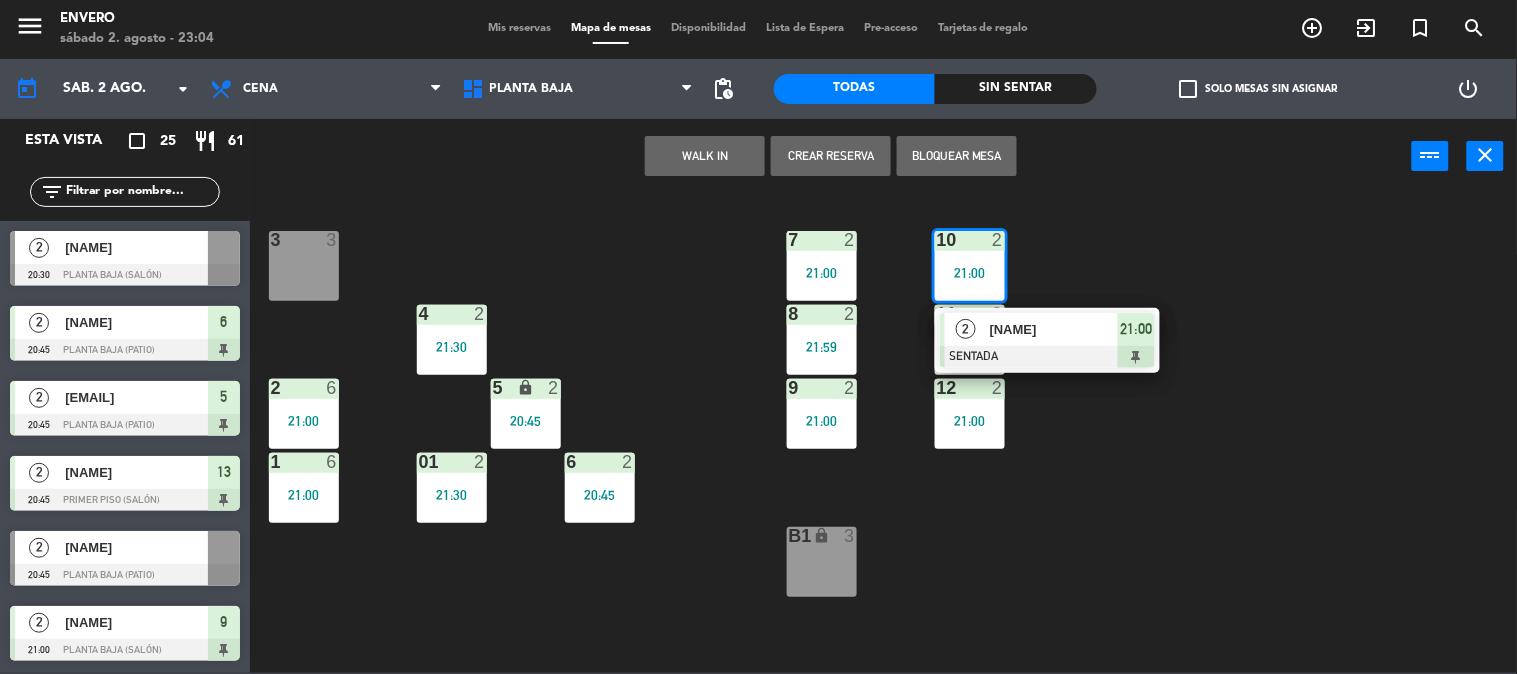 click on "[NAME]" at bounding box center [1054, 329] 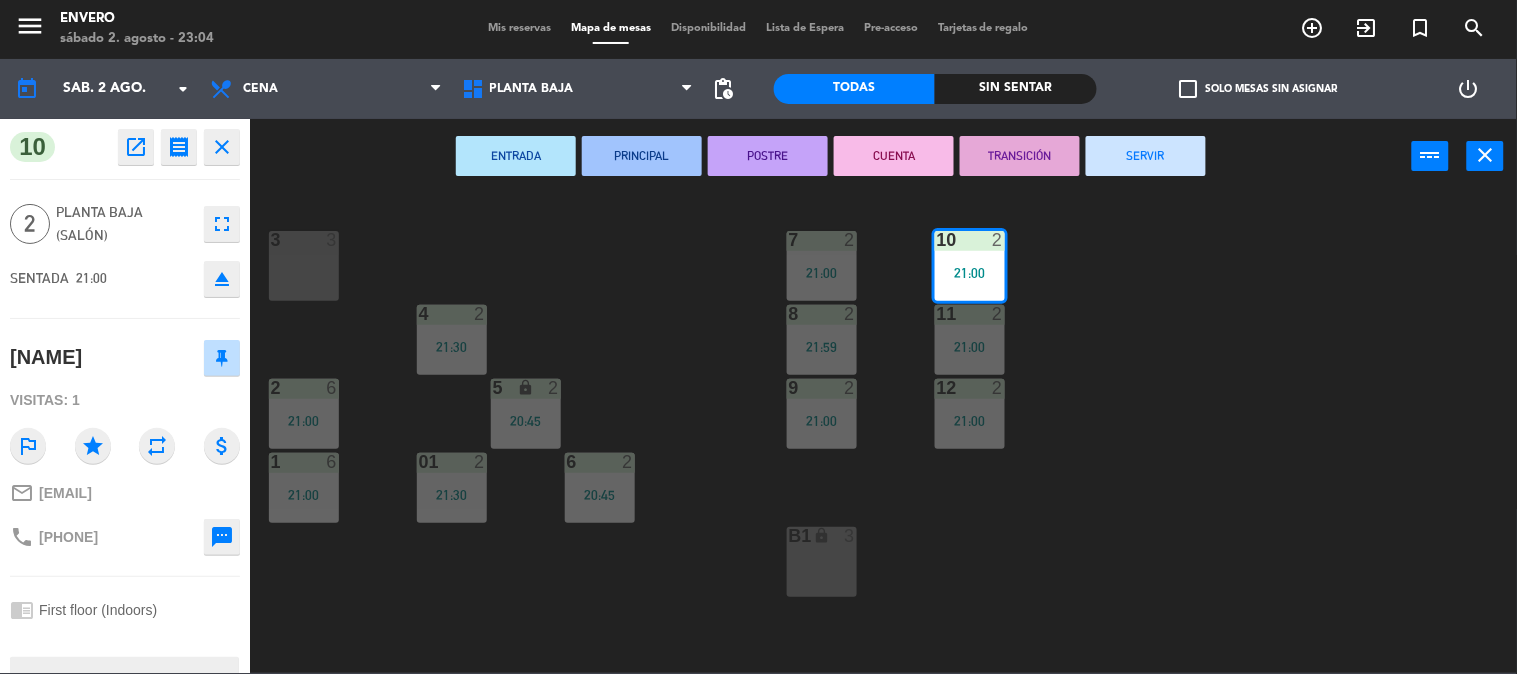 click on "SERVIR" at bounding box center [1146, 156] 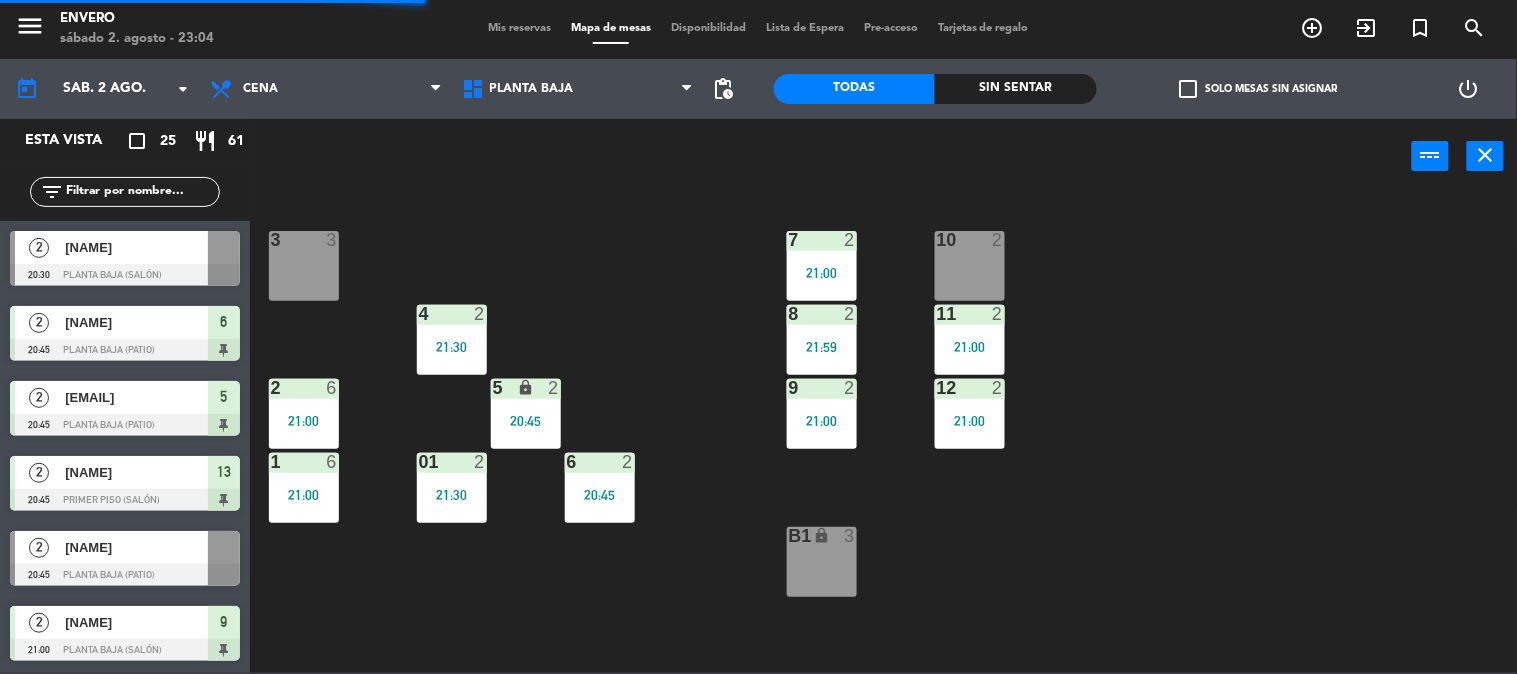 click on "12  2   21:00" at bounding box center [970, 414] 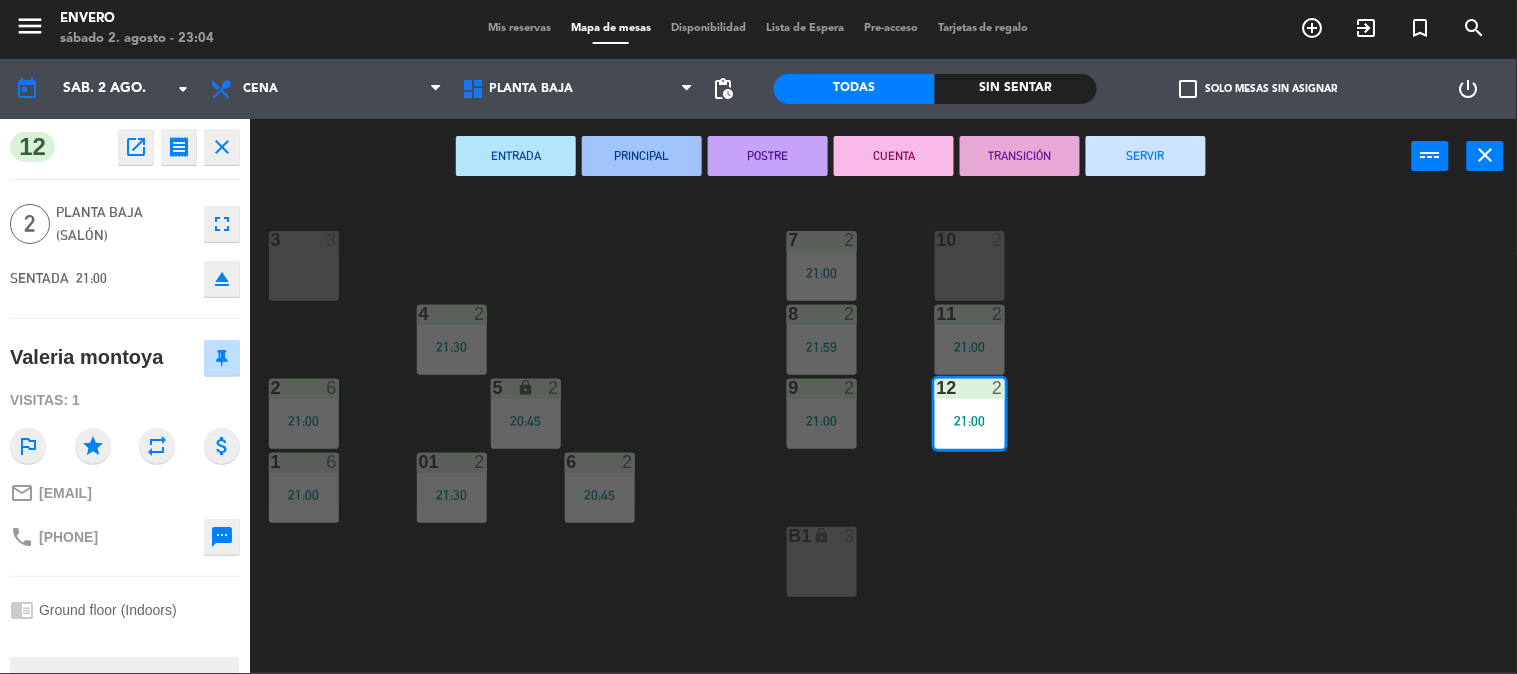 click on "SERVIR" at bounding box center [1146, 156] 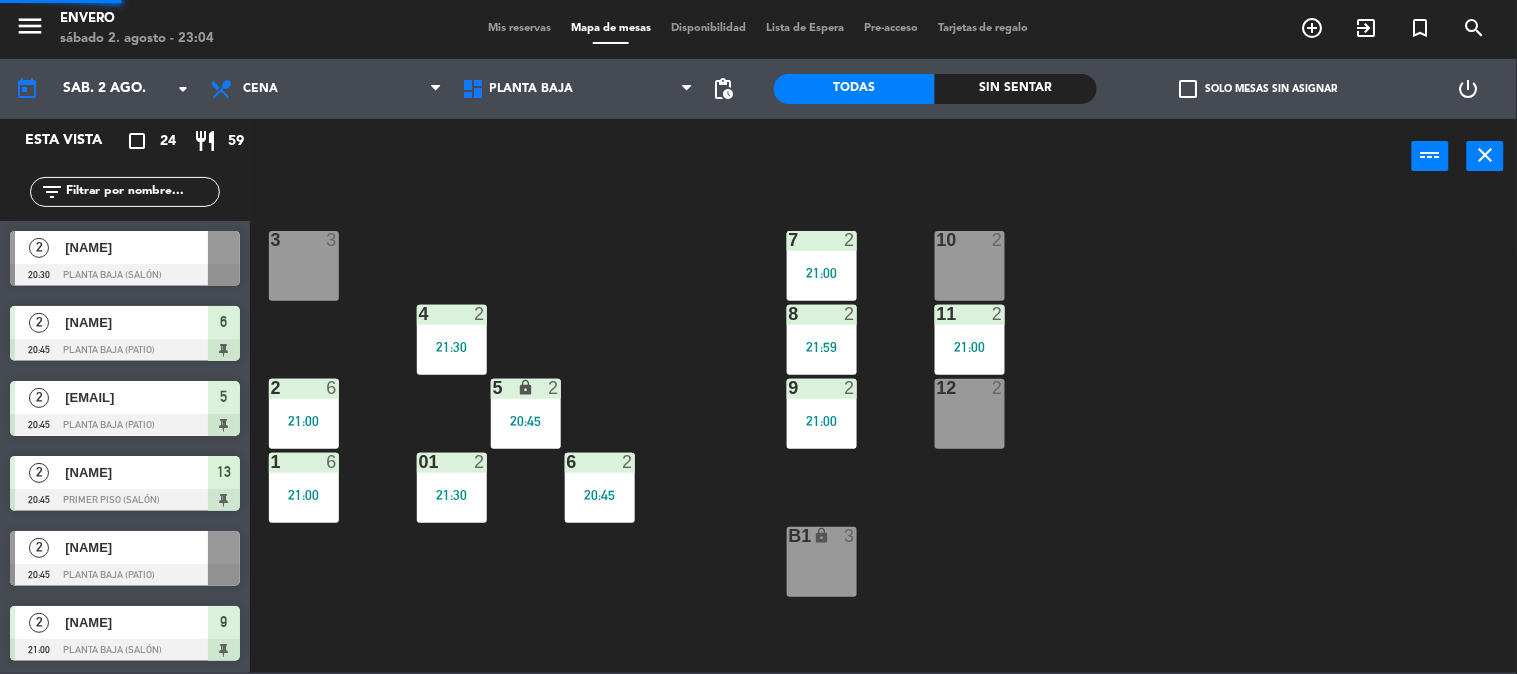scroll, scrollTop: 1, scrollLeft: 0, axis: vertical 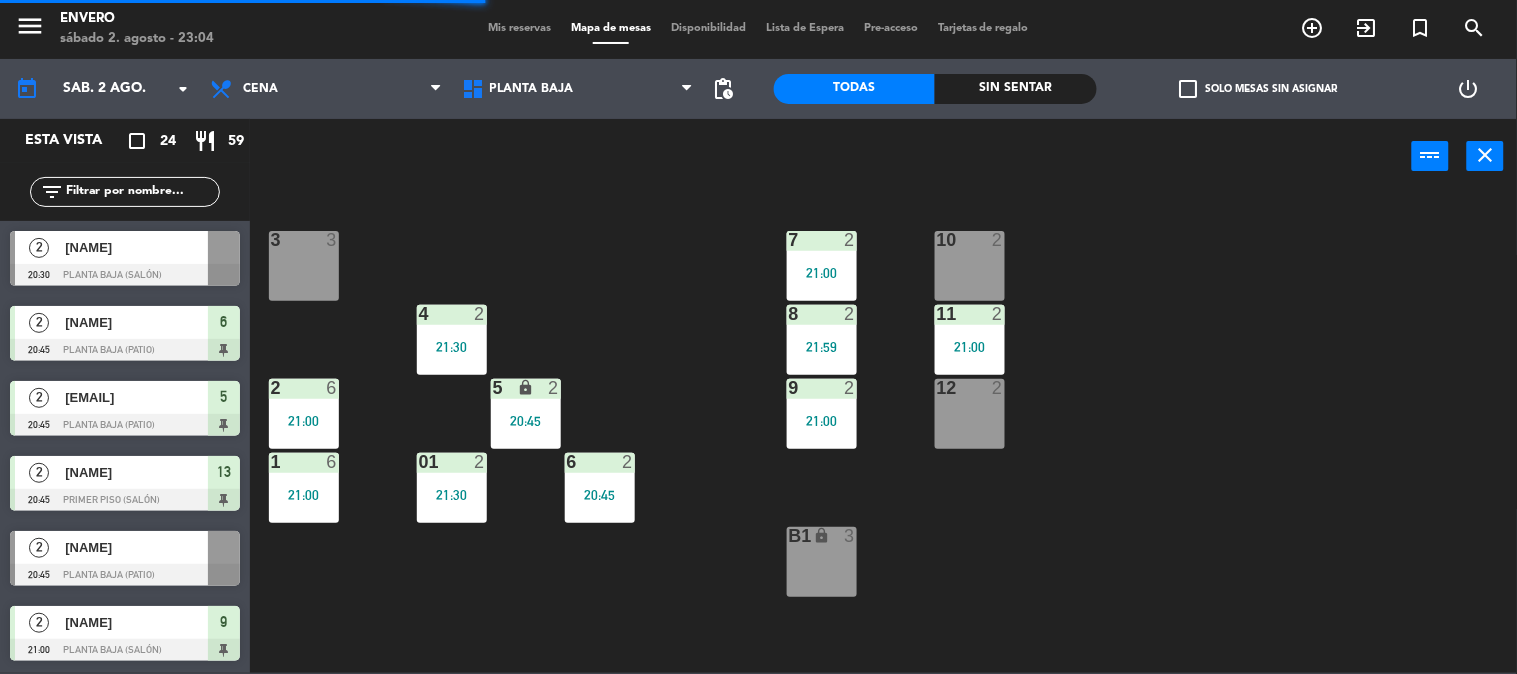 click on "3  3  7  2   21:00  10  2   21:00  4  2   21:30  8  2   21:59  11  2   21:00  2  6   21:00  5 lock  2   20:45  9  2   21:00  12  2  1  6   21:00  6  2   20:45  01  2   21:30  B1 lock  3" 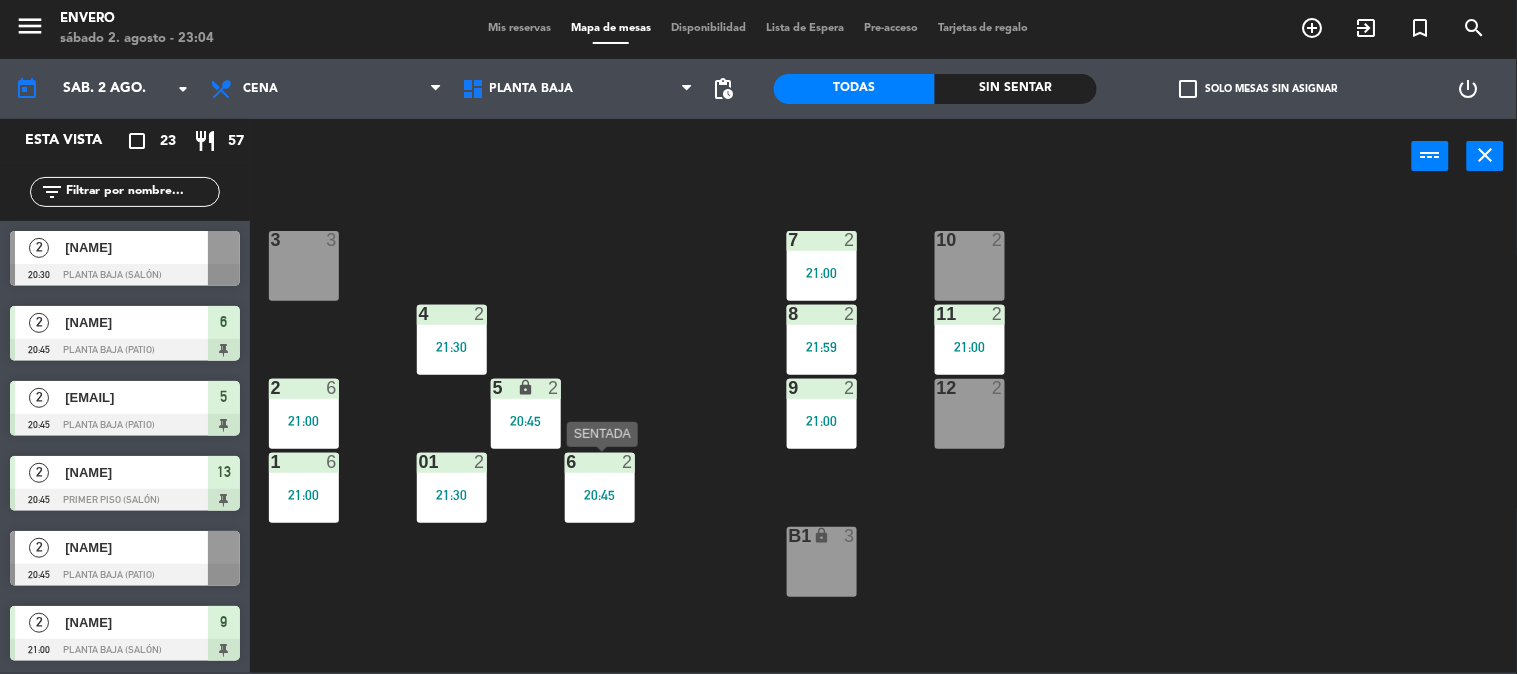 click on "6  2   20:45" at bounding box center (600, 488) 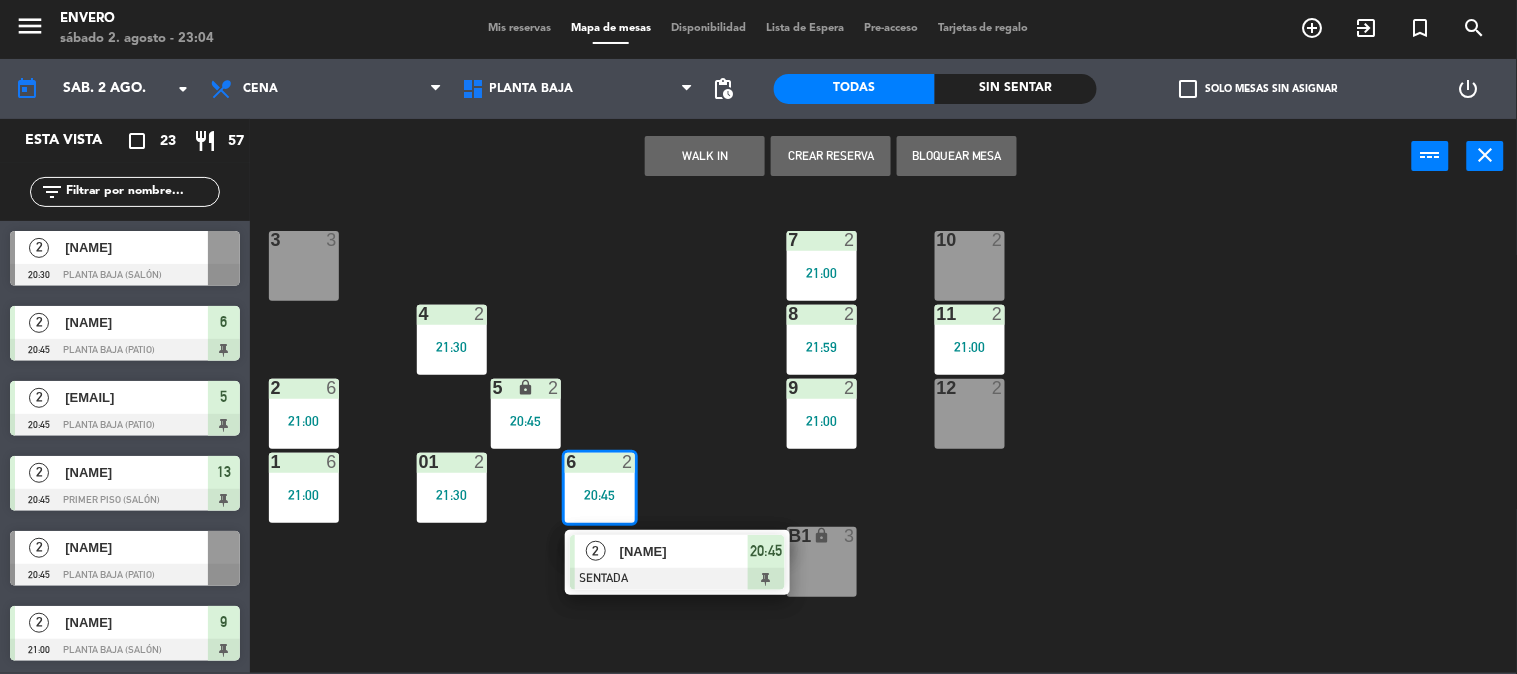click on "[NAME]" at bounding box center [684, 551] 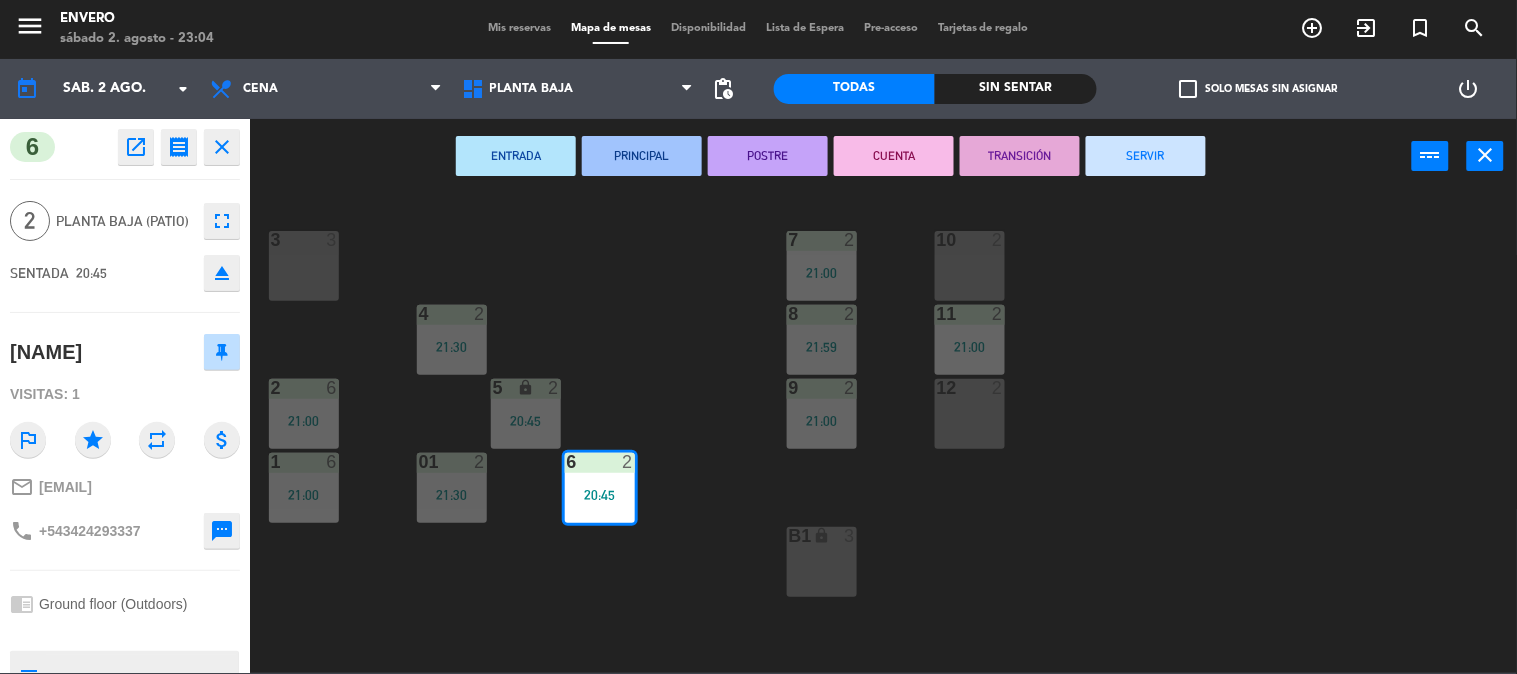 click on "SERVIR" at bounding box center [1146, 156] 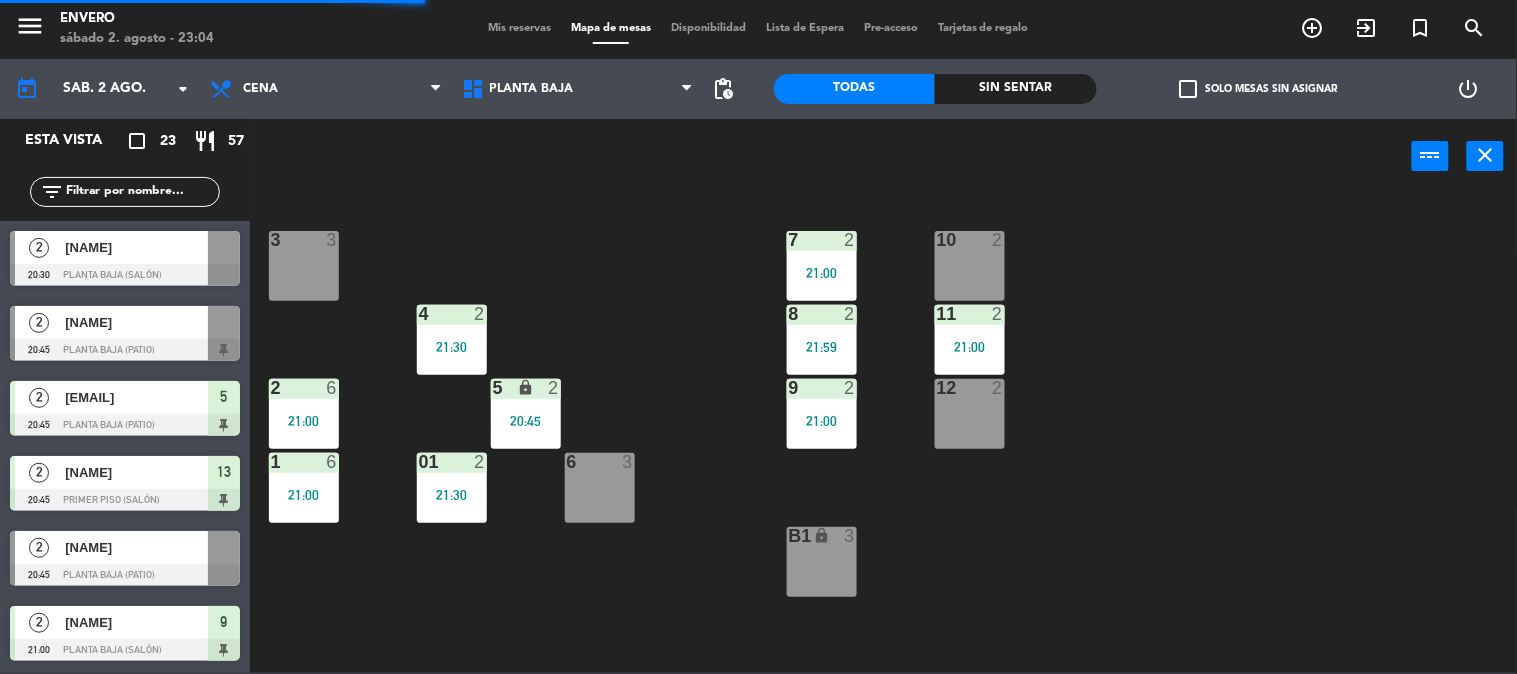 click on "01  2   21:30" at bounding box center (452, 488) 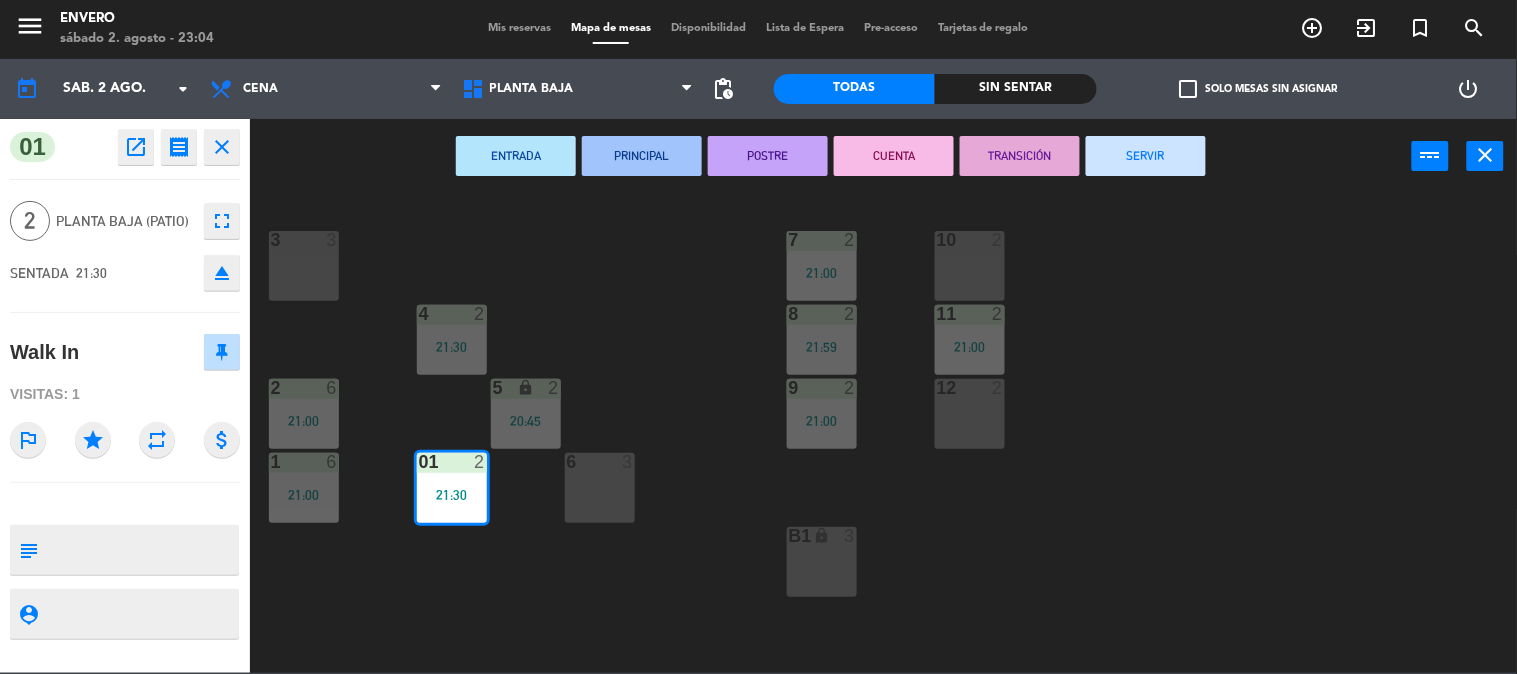 click on "SERVIR" at bounding box center [1146, 156] 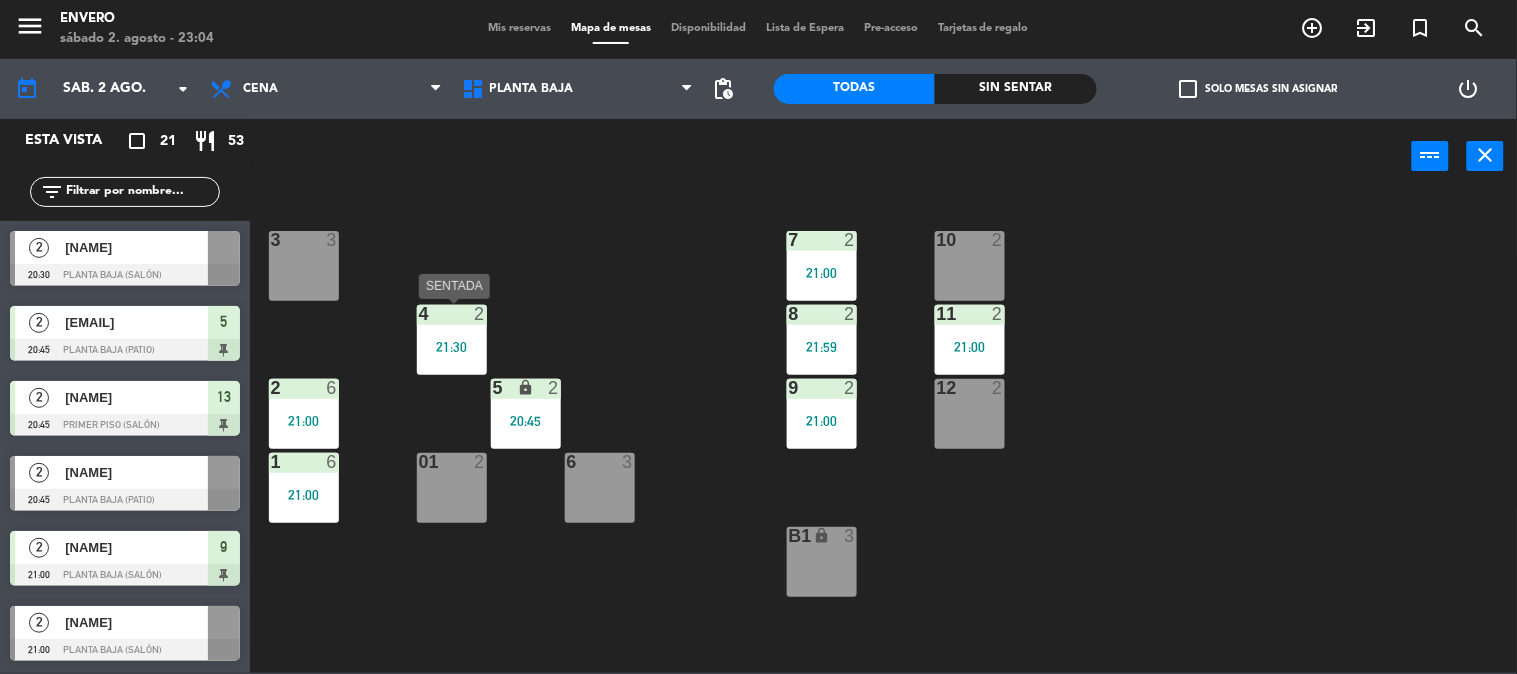 click on "21:30" at bounding box center [452, 347] 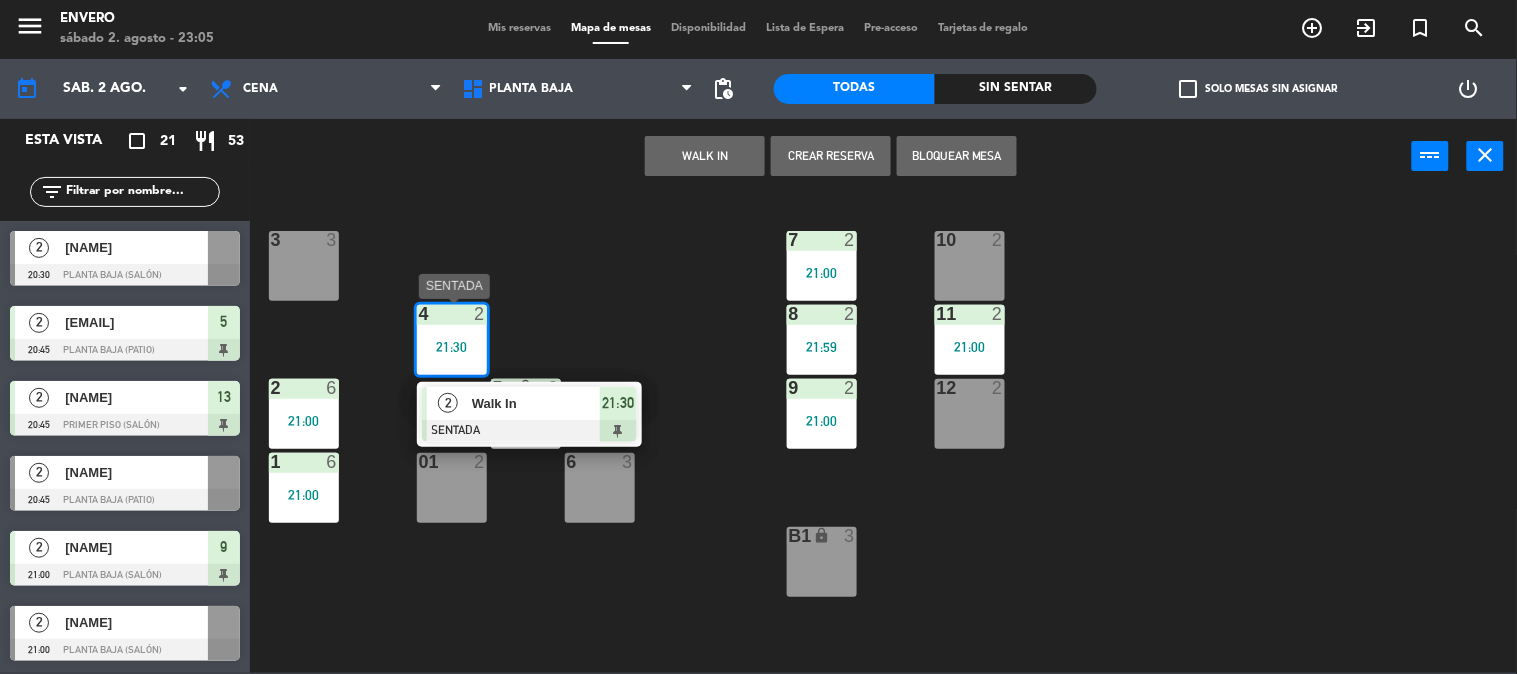 click at bounding box center (529, 431) 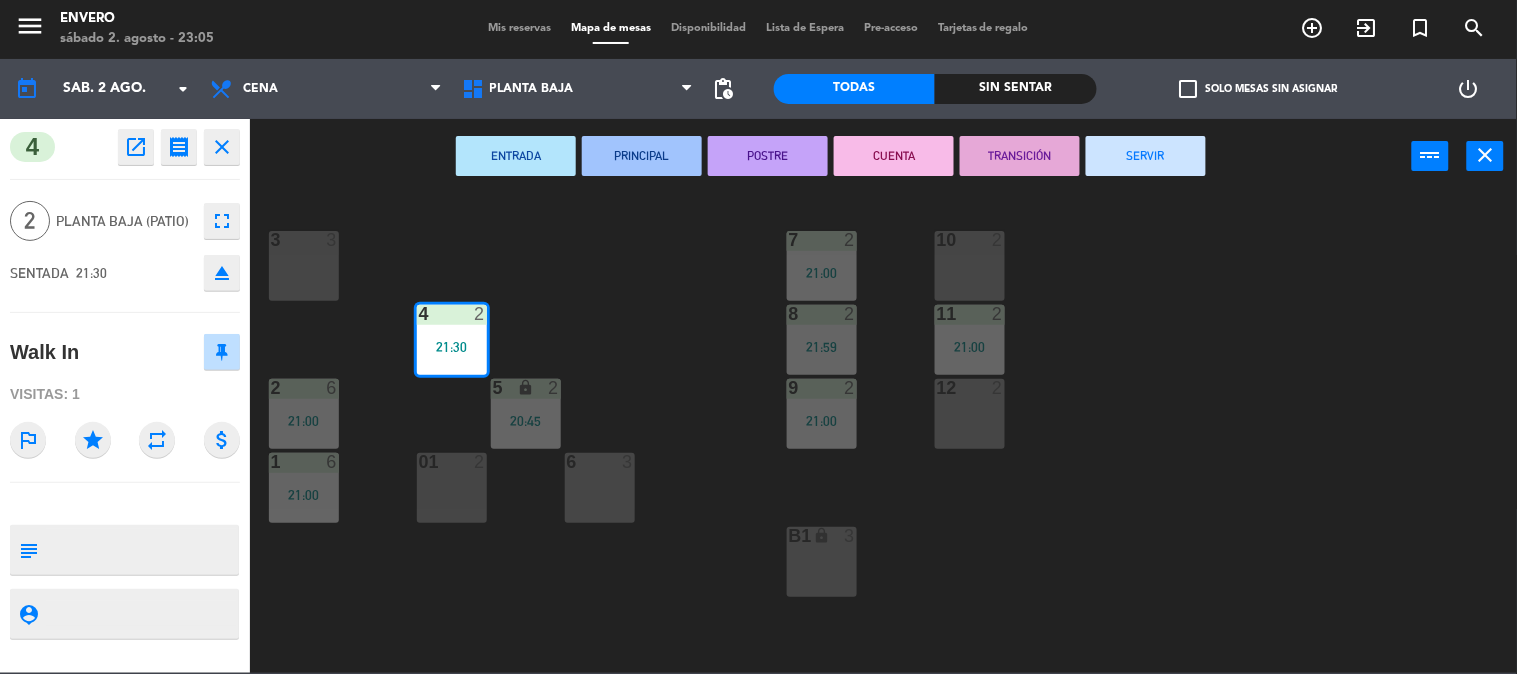 click on "SERVIR" at bounding box center (1146, 156) 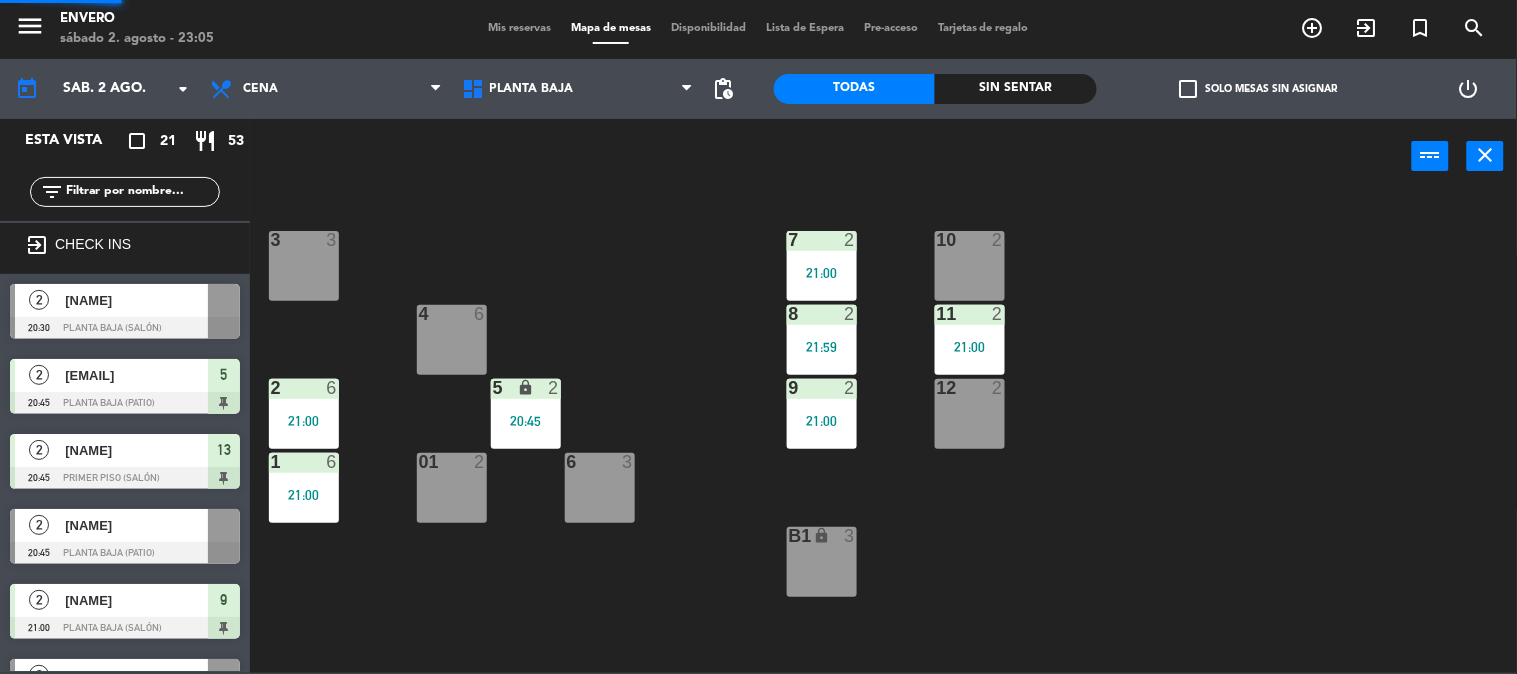 scroll, scrollTop: 1, scrollLeft: 0, axis: vertical 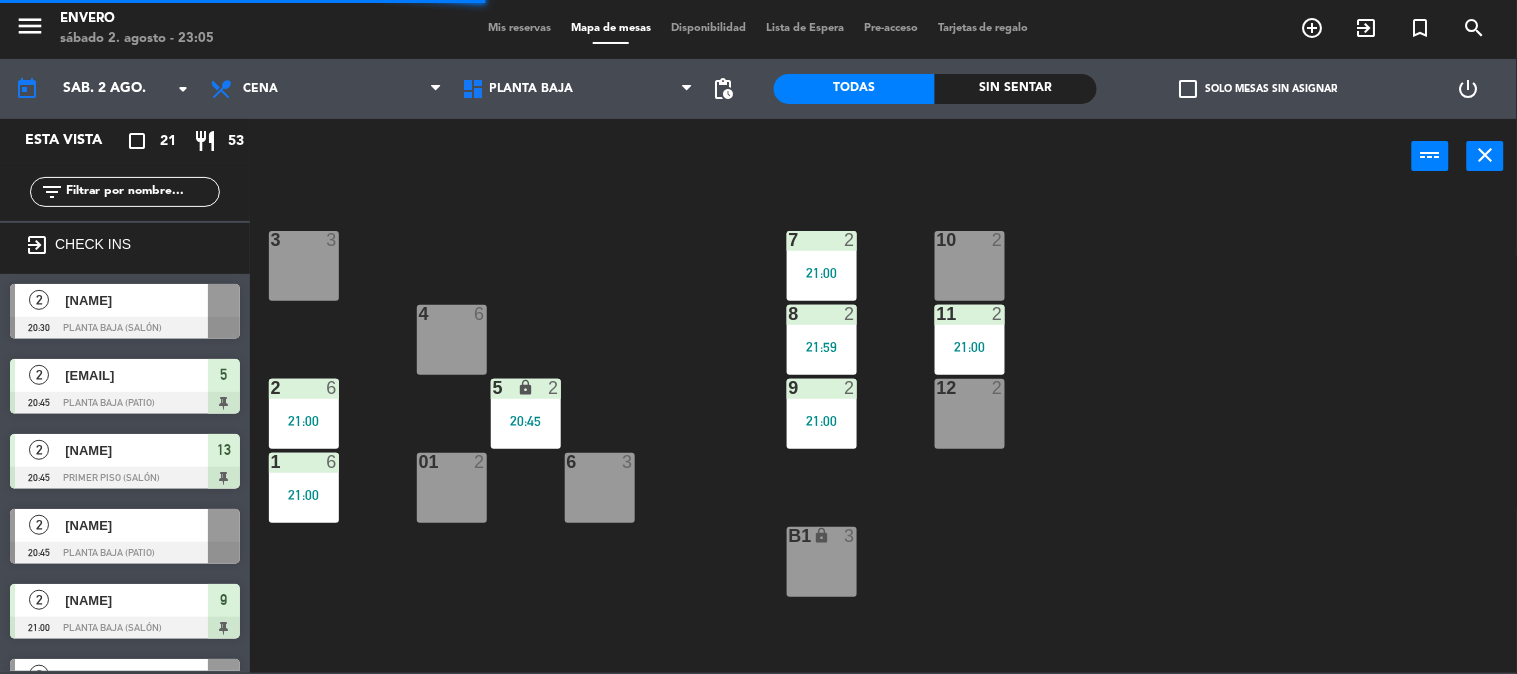 click on "3  3  7  2   21:00  10  2  4  6  8  2   21:59  11  2   21:00  2  6   21:00  5 lock  2   20:45  9  2   21:00  12  2  1  6   21:00  6  3  01  2  B1 lock  3" 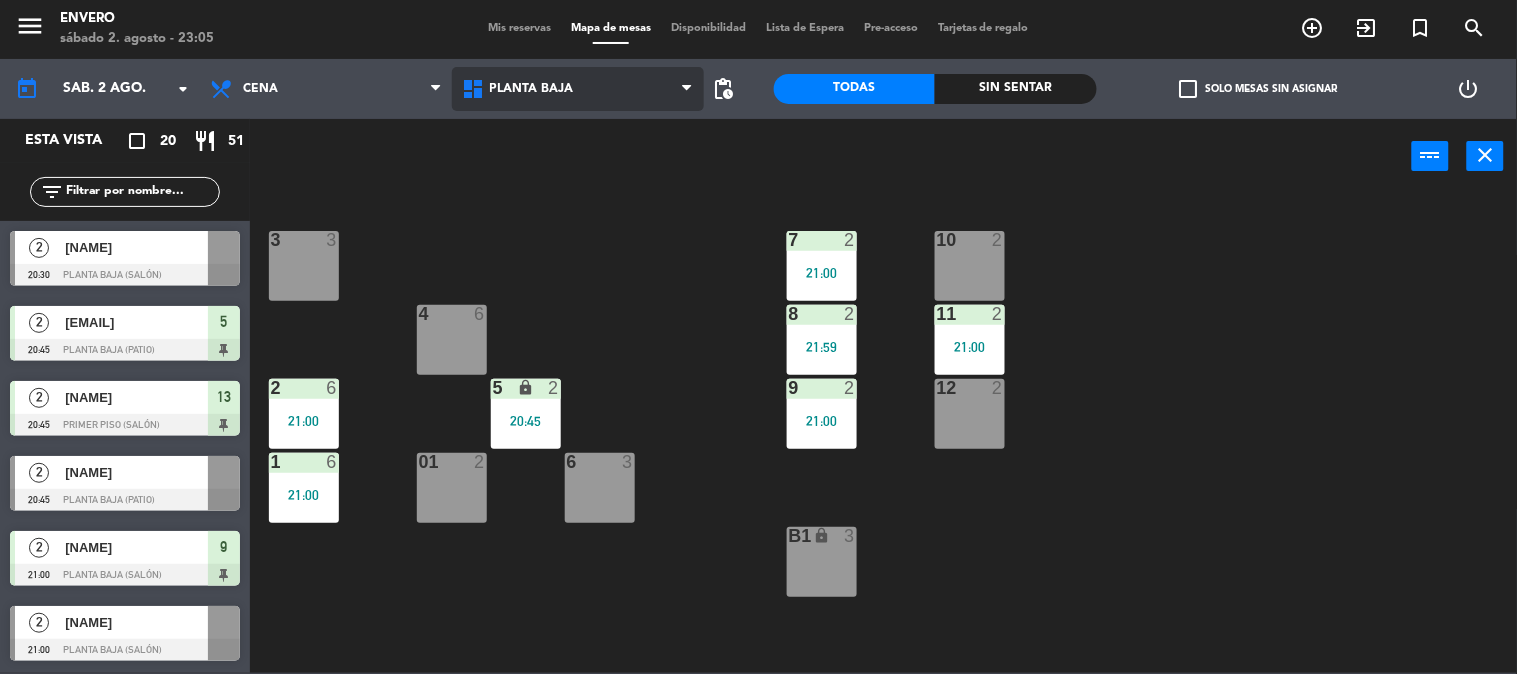 click on "Planta Baja" at bounding box center [532, 89] 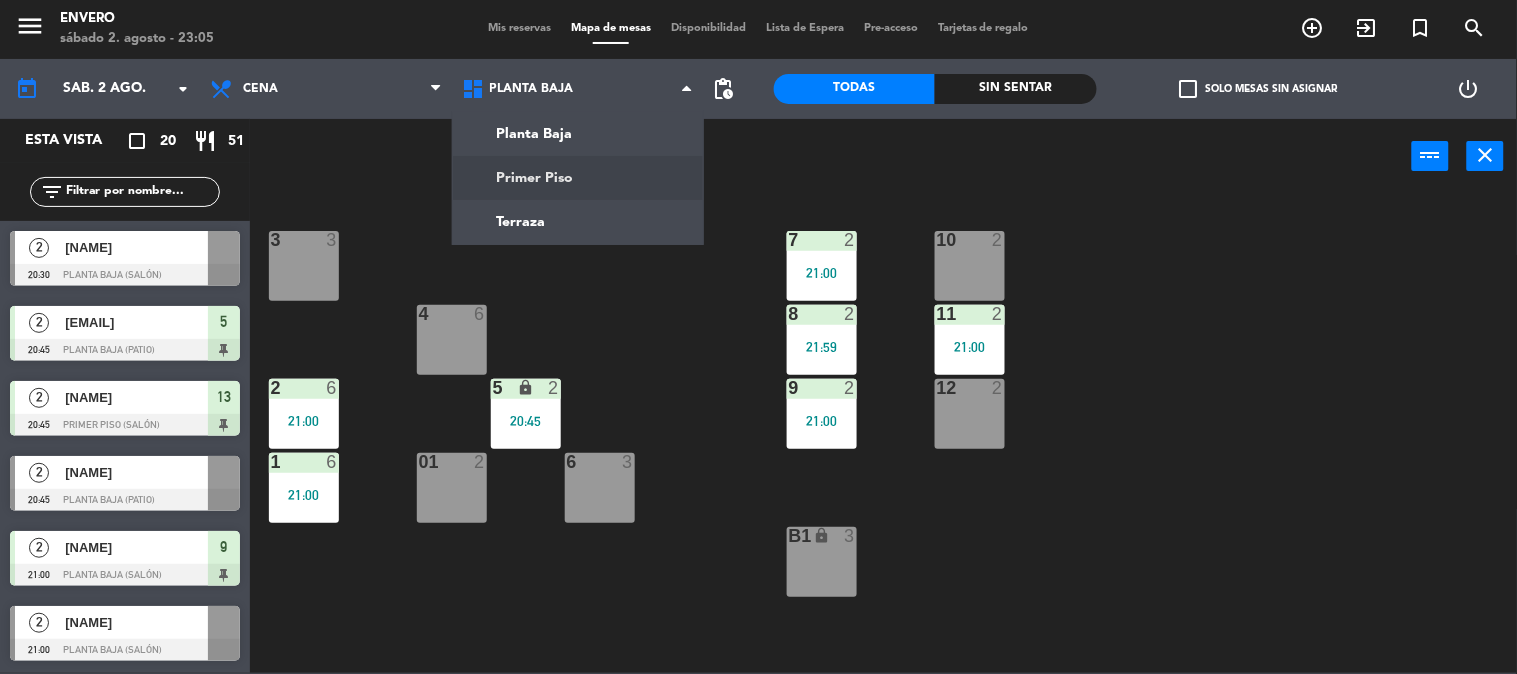 click on "menu  Envero   sábado 2. agosto - 23:05   Mis reservas   Mapa de mesas   Disponibilidad   Lista de Espera   Pre-acceso   Tarjetas de regalo  add_circle_outline exit_to_app turned_in_not search today    sáb. 2 ago. arrow_drop_down  Almuerzo  Cena  Cena  Almuerzo  Cena  Planta Baja   Primer Piso   Terraza   Planta Baja   Planta Baja   Primer Piso   Terraza  pending_actions  Todas  Sin sentar  check_box_outline_blank   Solo mesas sin asignar   power_settings_new   Esta vista   crop_square  20  restaurant  51 filter_list  2   [NAME]   20:30   Planta Baja (Salón)   2   [EMAIL]   20:45   Planta Baja (Patio)  5  2   [NAME]   20:45   Primer piso (Salón)  13  2   [NAME]   20:45   Planta Baja (Patio)   2   [NAME]   21:00   Planta Baja (Salón)  9  2   [NAME]   21:00   Planta Baja (Salón)   6   [NAME]   21:00   Planta Baja (Patio)  1  2   [NAME]   21:00   Balcón  22  2   [NAME]   21:00   Planta Baja (Salón)  11  2   [NAME]" 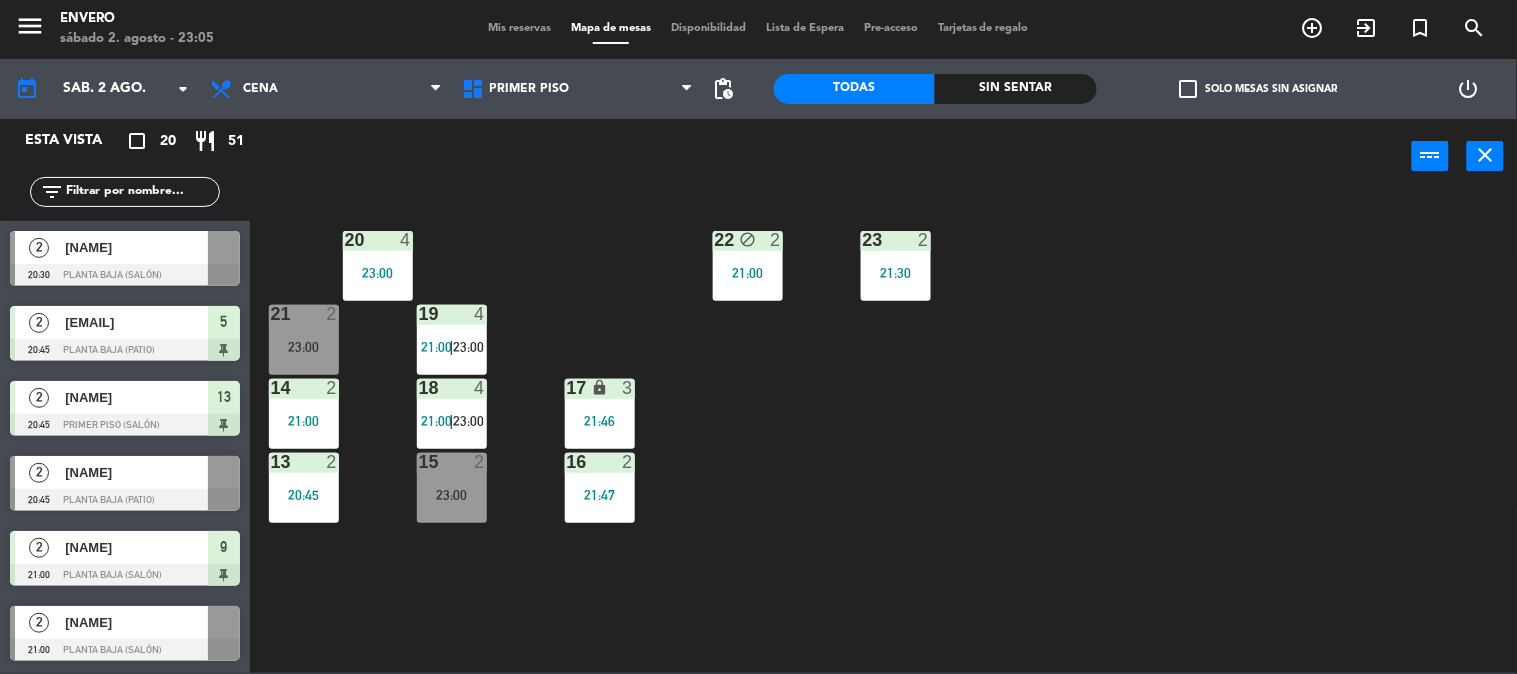 click on "20  4   23:00  22 block  2   21:00  23  2   21:30  21  2   23:00  19  4   21:00    |    23:00     14  2   21:00  18  4   21:00    |    23:00     17 lock  3   21:46  13  2   20:45  15  2   23:00  16  2   21:47" 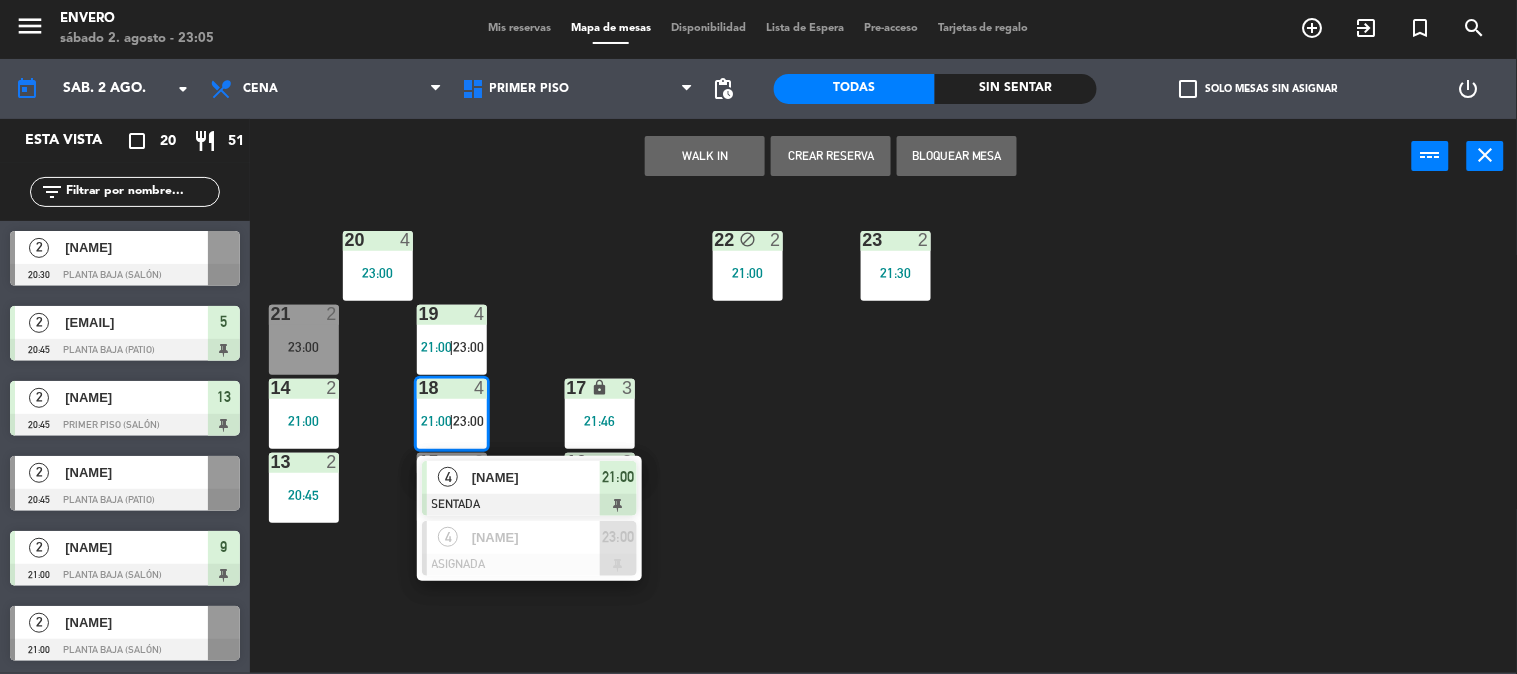 click on "20  4   23:00  22 block  2   21:00  23  2   21:30  21  2   23:00  19  4   21:00    |    23:00     14  2   21:00  18  4   21:00    |    23:00      4   [NAME]   SENTADA  21:00  4   [NAME]   ASIGNADA  23:00 17 lock  3   21:46  13  2   20:45  15  2   23:00  16  2   21:47" 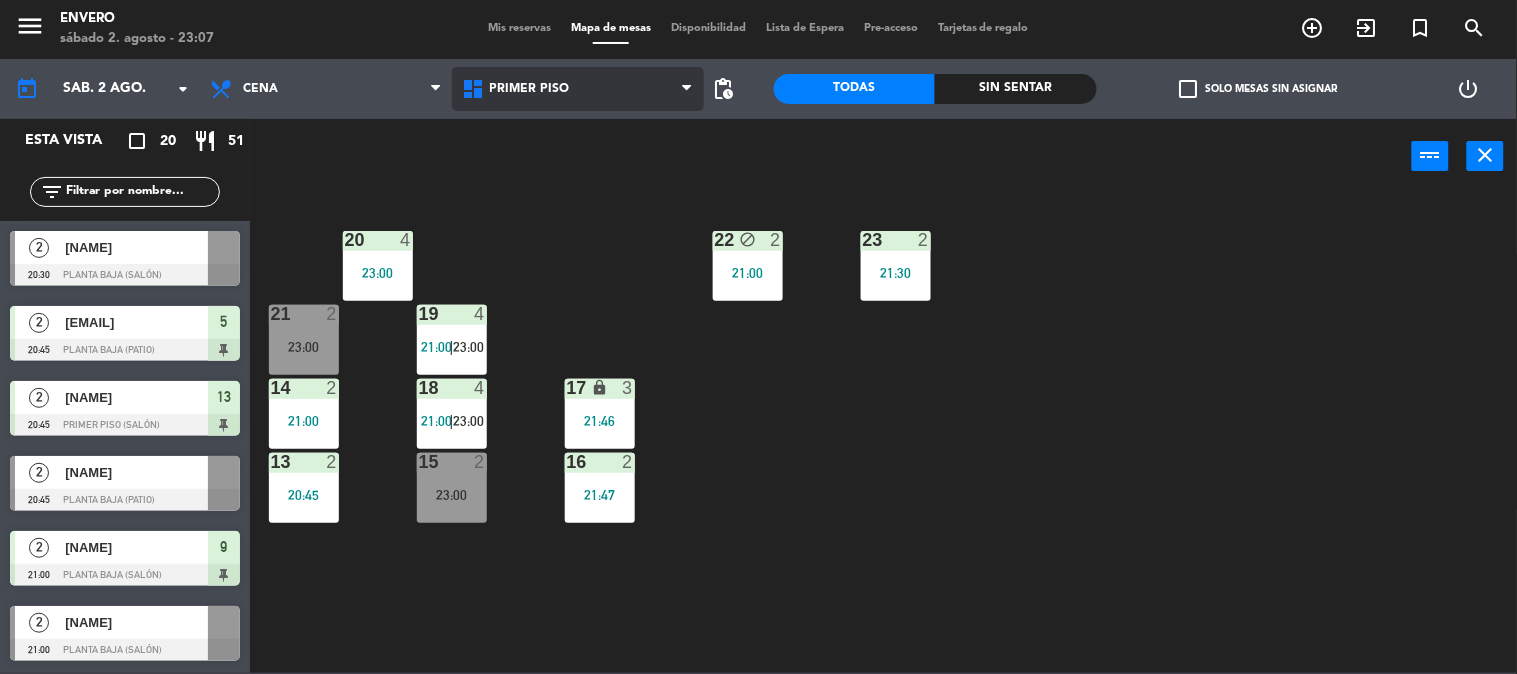 click on "Primer Piso" at bounding box center (578, 89) 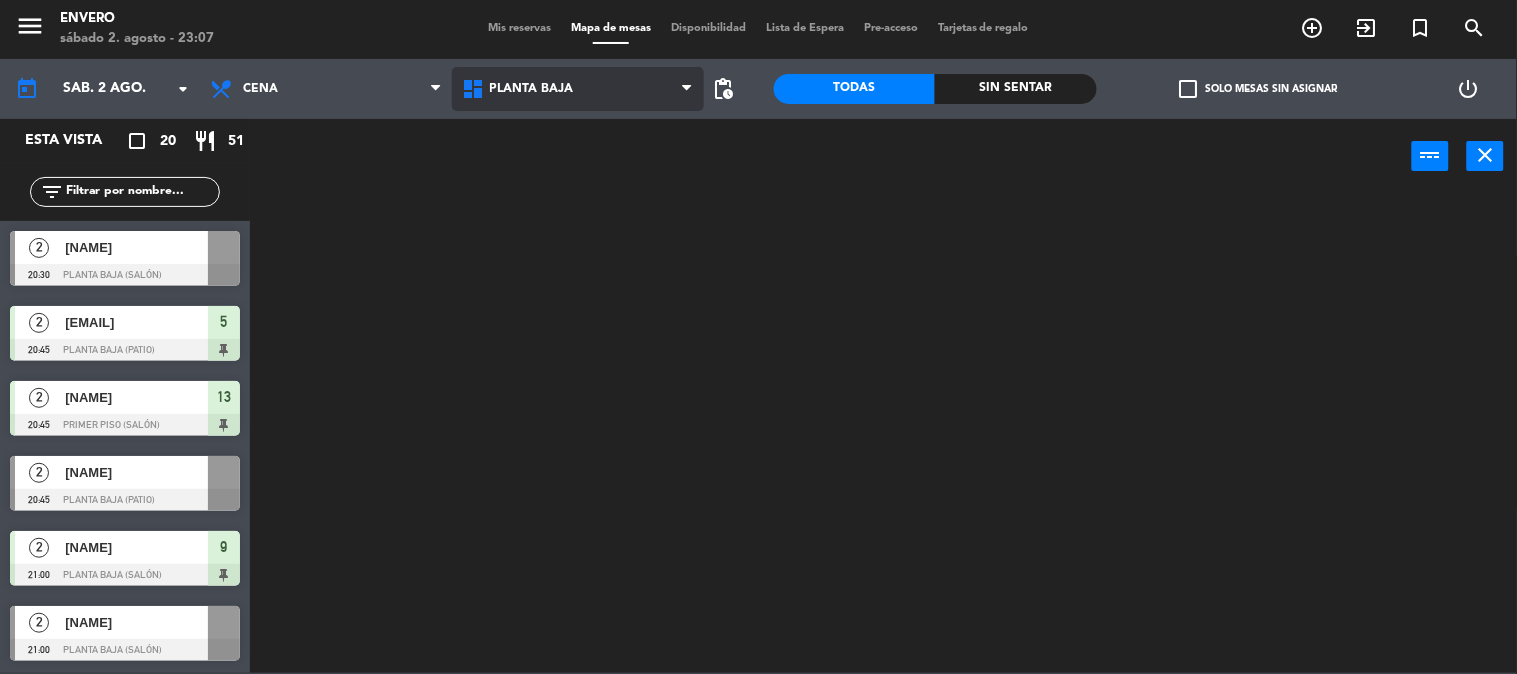 click on "menu  Envero   sábado 2. agosto - 23:07   Mis reservas   Mapa de mesas   Disponibilidad   Lista de Espera   Pre-acceso   Tarjetas de regalo  add_circle_outline exit_to_app turned_in_not search today    sáb. 2 ago. arrow_drop_down  Almuerzo  Cena  Cena  Almuerzo  Cena  Planta Baja   Primer Piso   Terraza   Planta Baja   Planta Baja   Primer Piso   Terraza  pending_actions  Todas  Sin sentar  check_box_outline_blank   Solo mesas sin asignar   power_settings_new   Esta vista   crop_square  20  restaurant  51 filter_list  2   [NAME]   20:30   Planta Baja (Salón)   2   [EMAIL]   20:45   Planta Baja (Patio)  5  2   [NAME]   20:45   Primer piso (Salón)  13  2   [NAME]   20:45   Planta Baja (Patio)   2   [NAME]   21:00   Planta Baja (Salón)  9  2   [NAME]   21:00   Planta Baja (Salón)   6   [NAME]   21:00   Planta Baja (Patio)  1  2   [NAME]   21:00   Balcón  22  2   [NAME]   21:00   Planta Baja (Salón)  11  2   [NAME]" 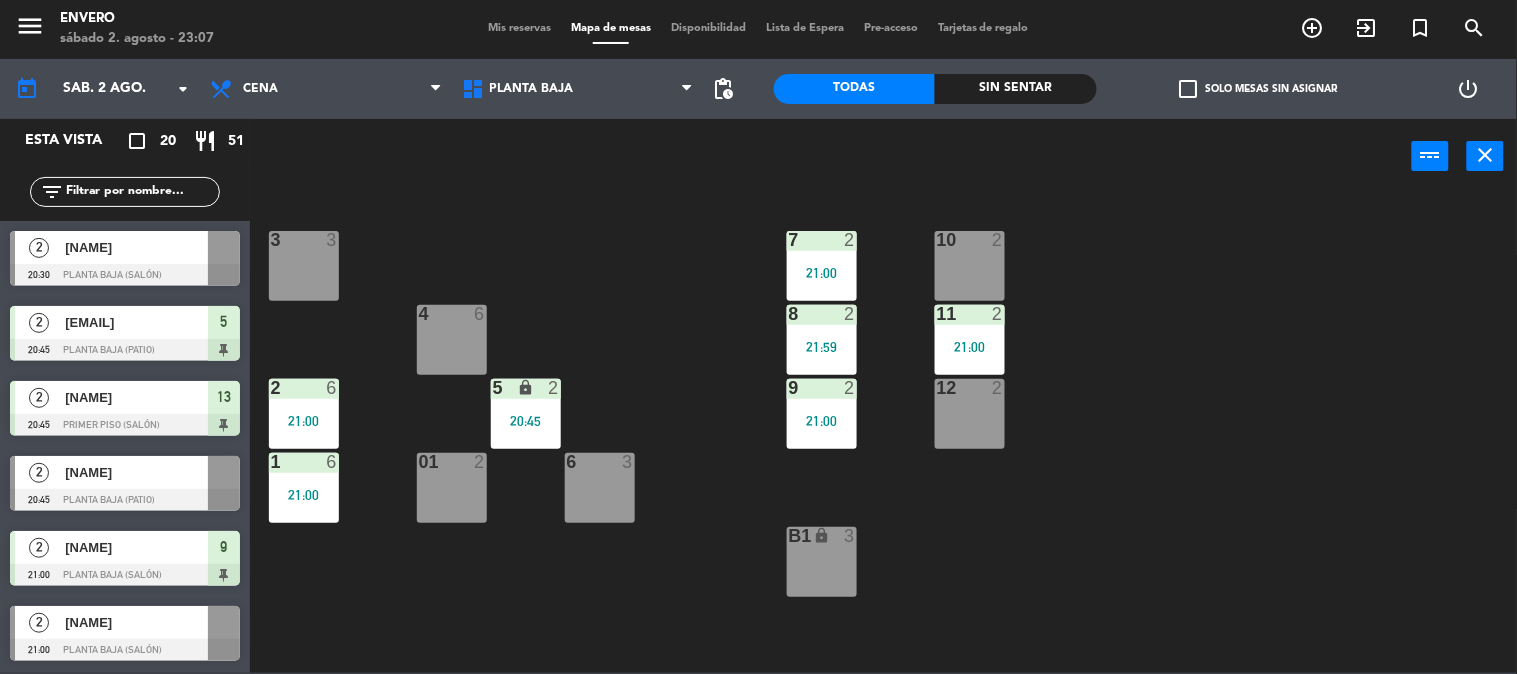 click on "6  3" at bounding box center [600, 488] 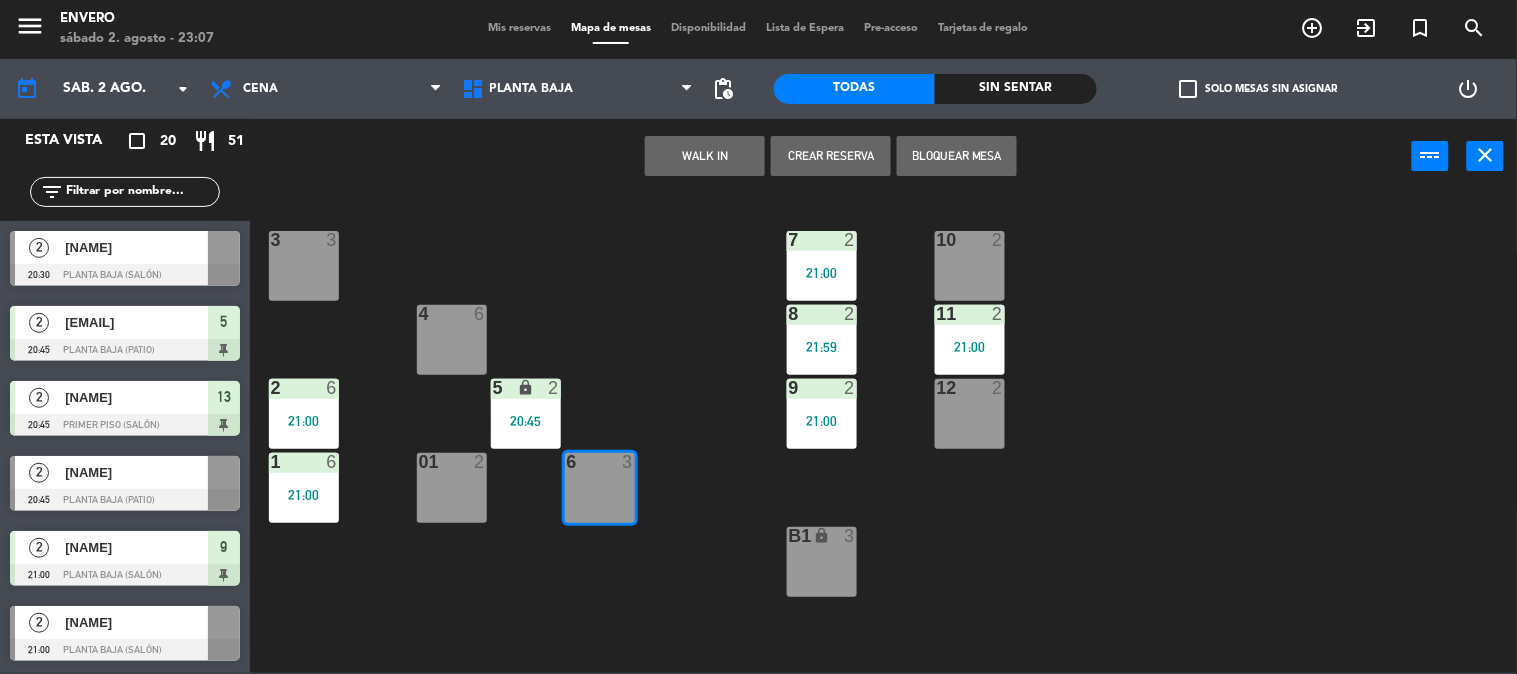 click on "WALK IN" at bounding box center (705, 156) 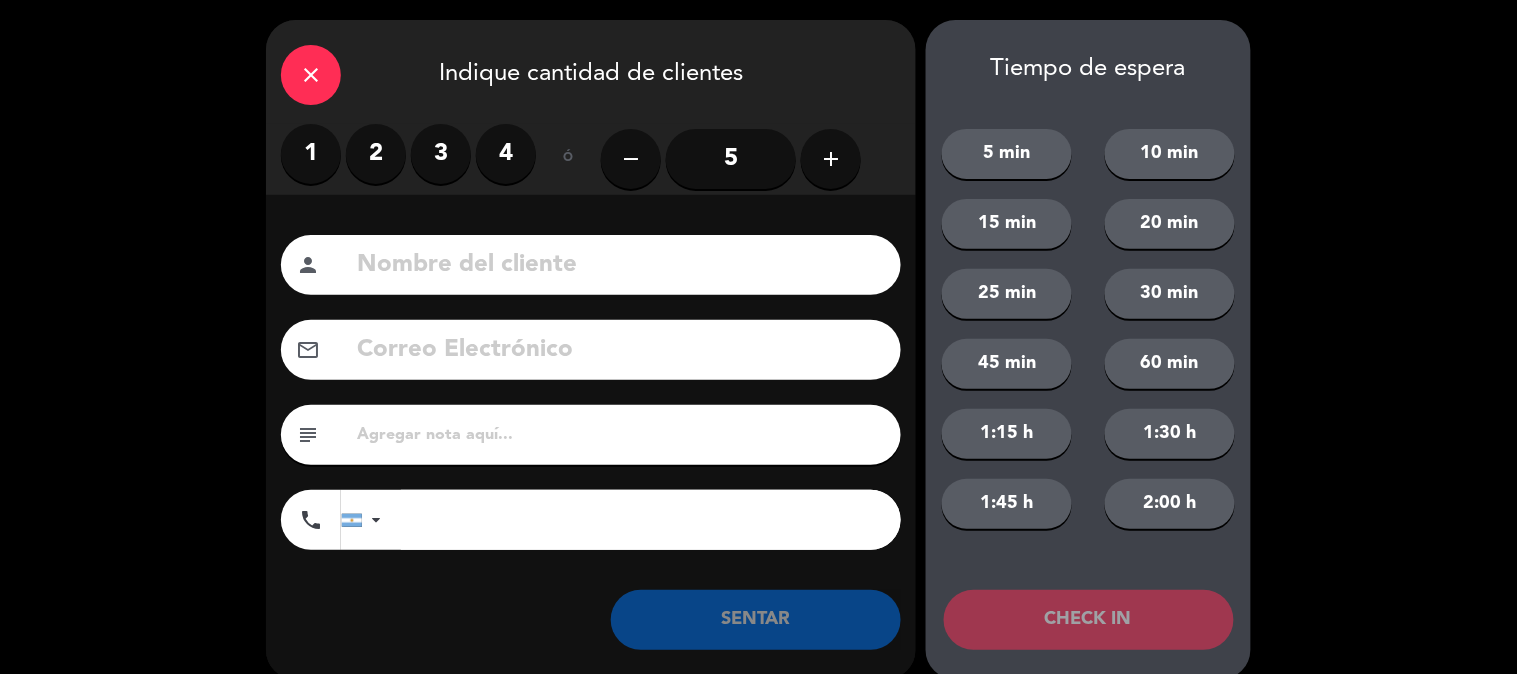 click on "2" at bounding box center (376, 154) 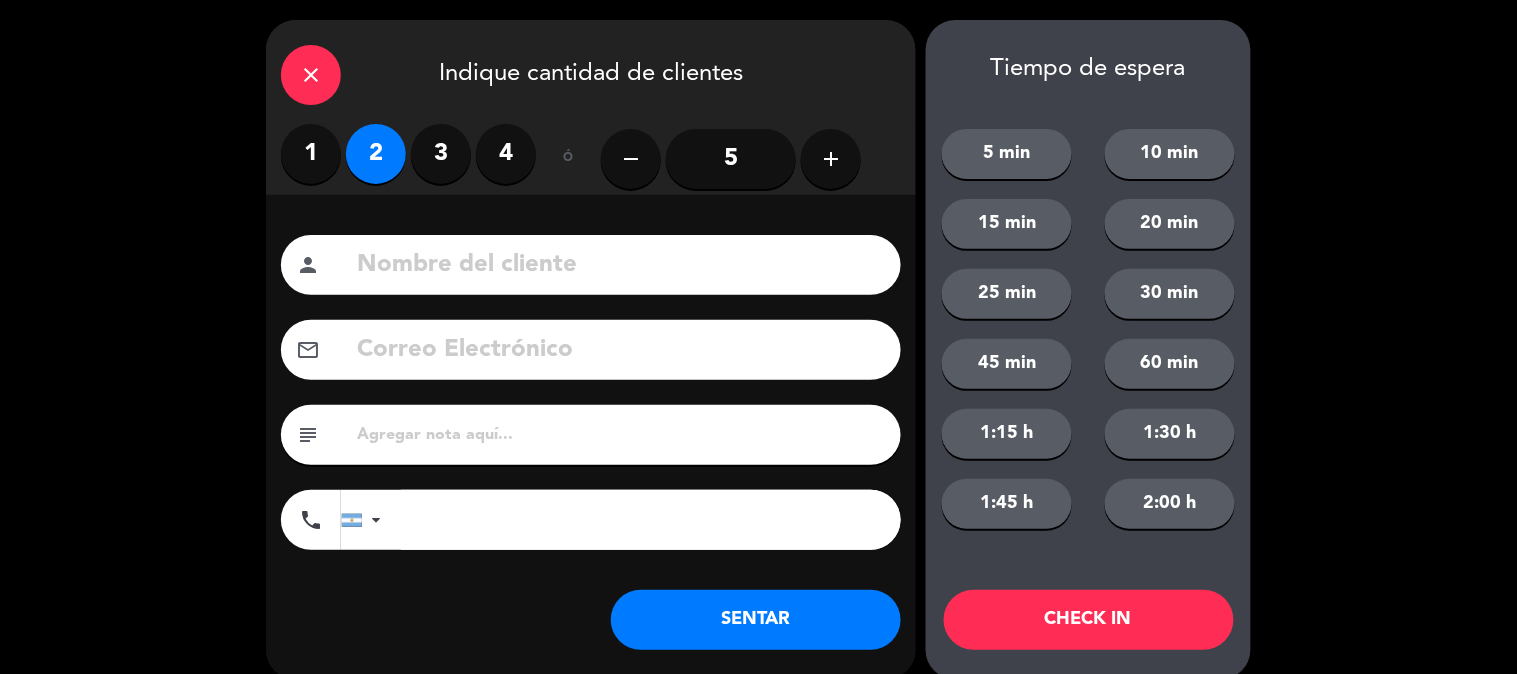 click on "SENTAR" 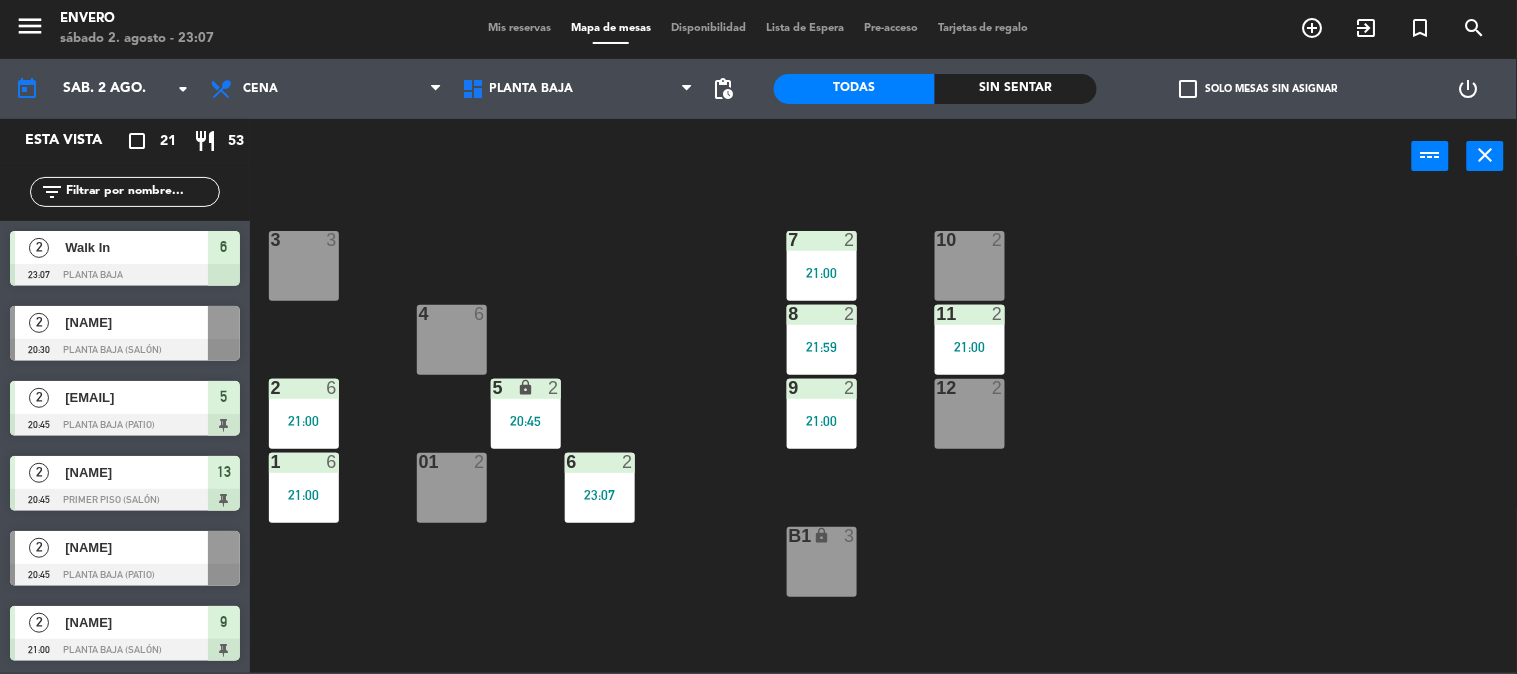 click on "3  3  7  2   21:00  10  2  4  6  8  2   21:59  11  2   21:00  2  6   21:00  5 lock  2   20:45  9  2   21:00  12  2  1  6   21:00  6  2   23:07  01  2  B1 lock  3" 